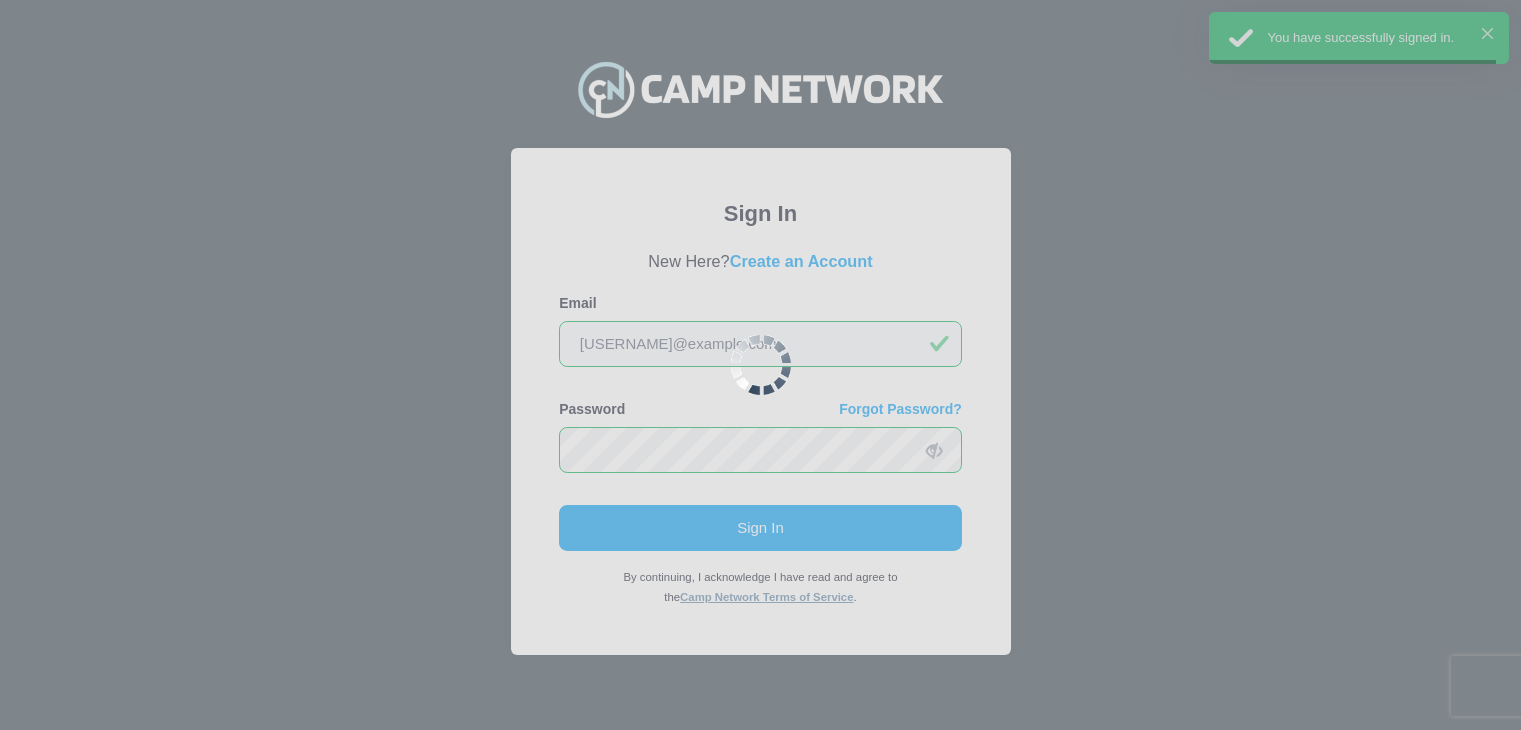 scroll, scrollTop: 0, scrollLeft: 0, axis: both 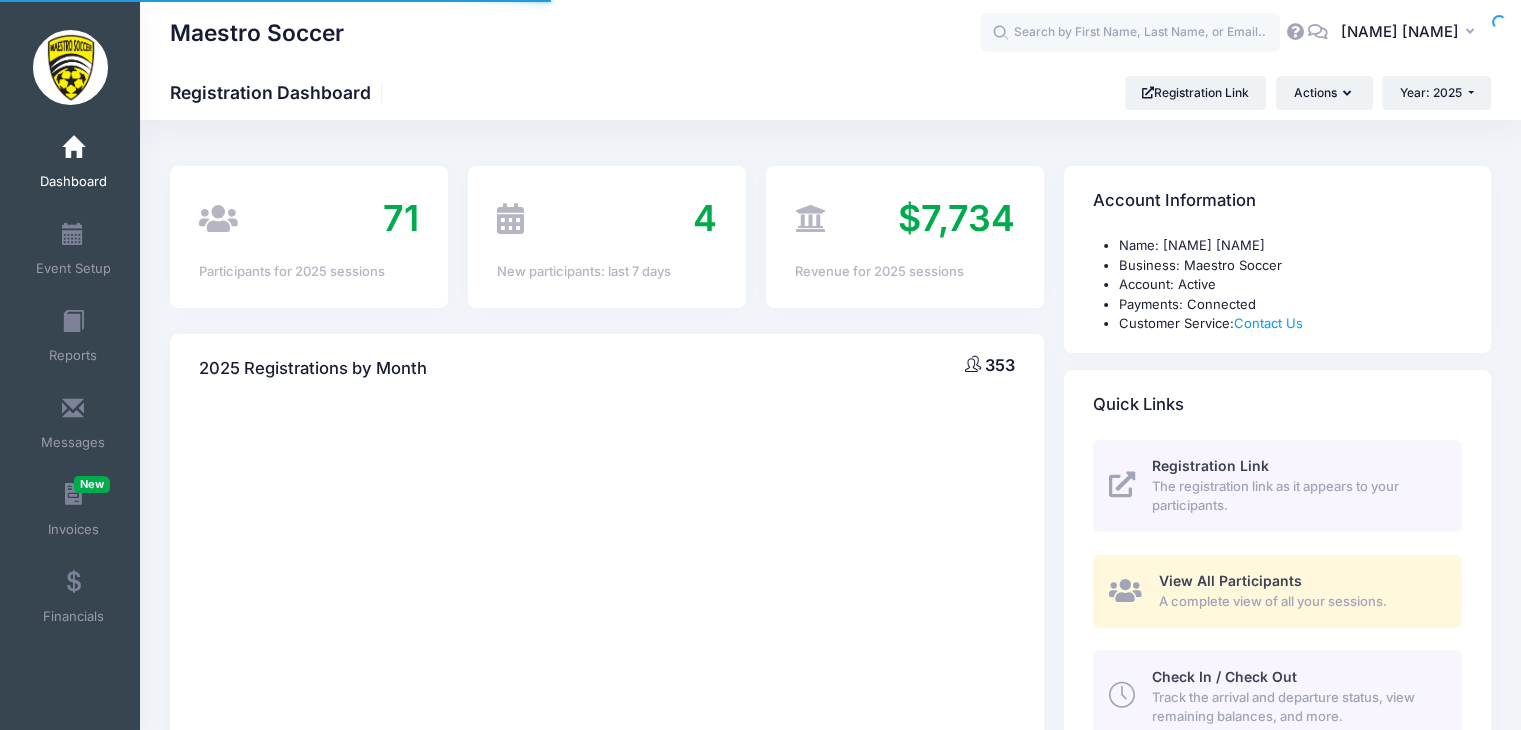 select 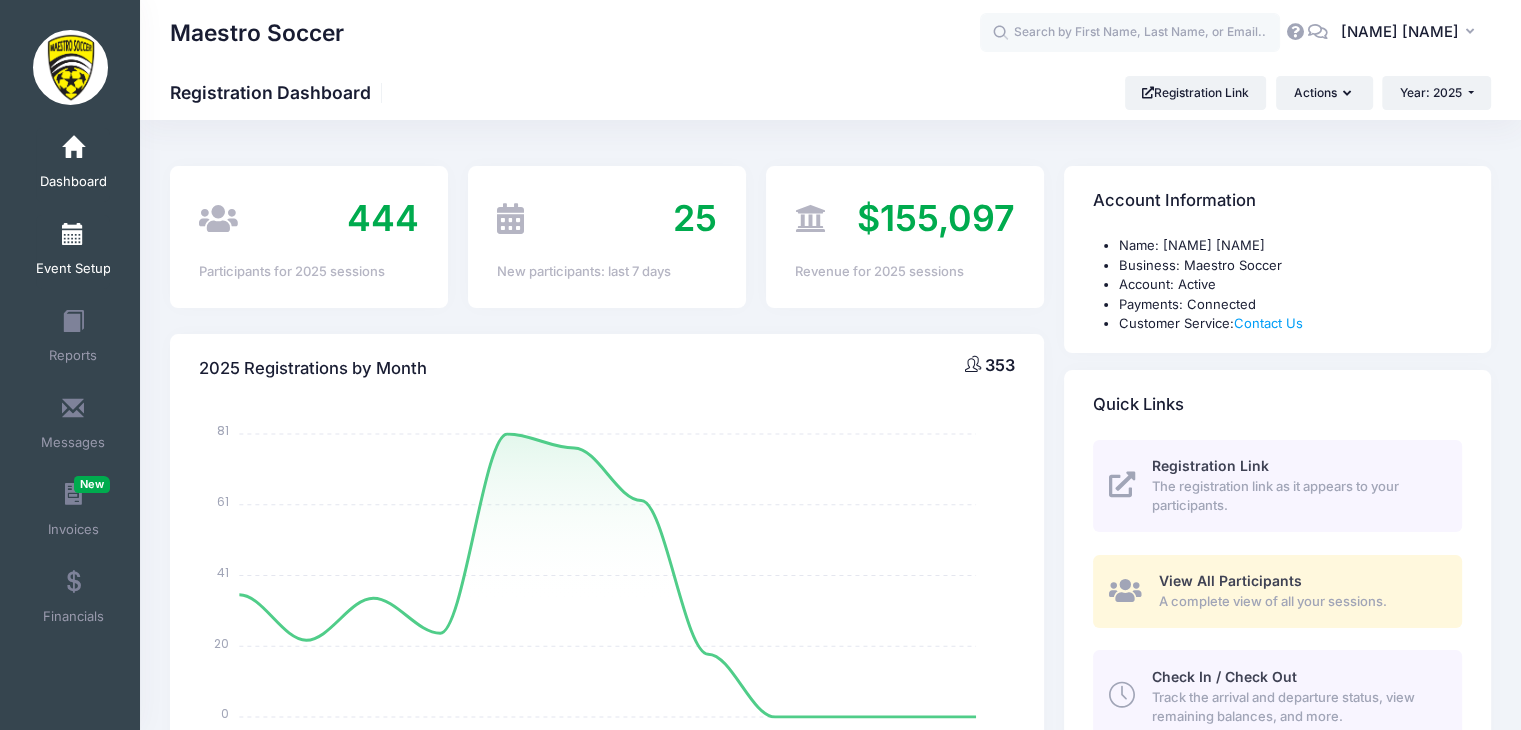 click at bounding box center [73, 235] 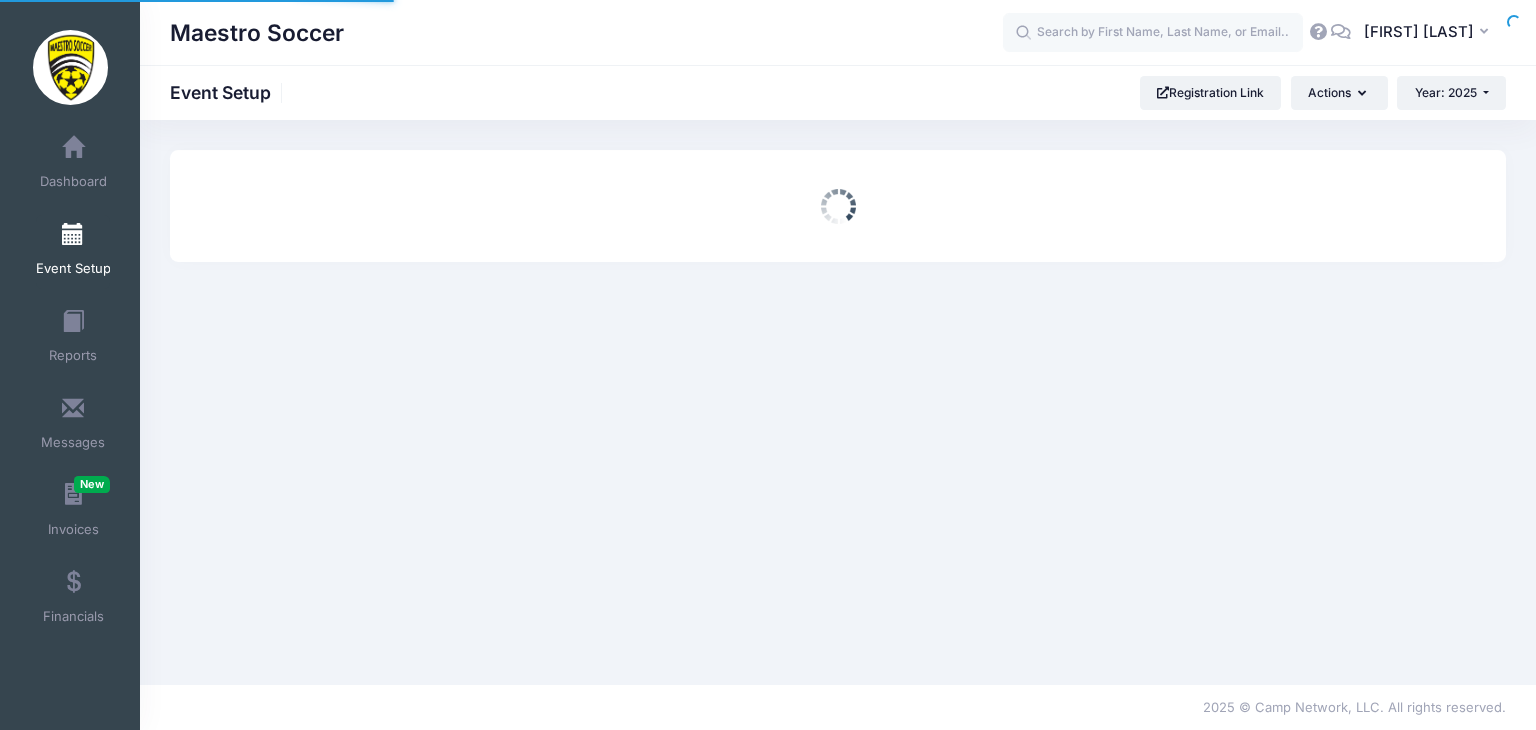 scroll, scrollTop: 0, scrollLeft: 0, axis: both 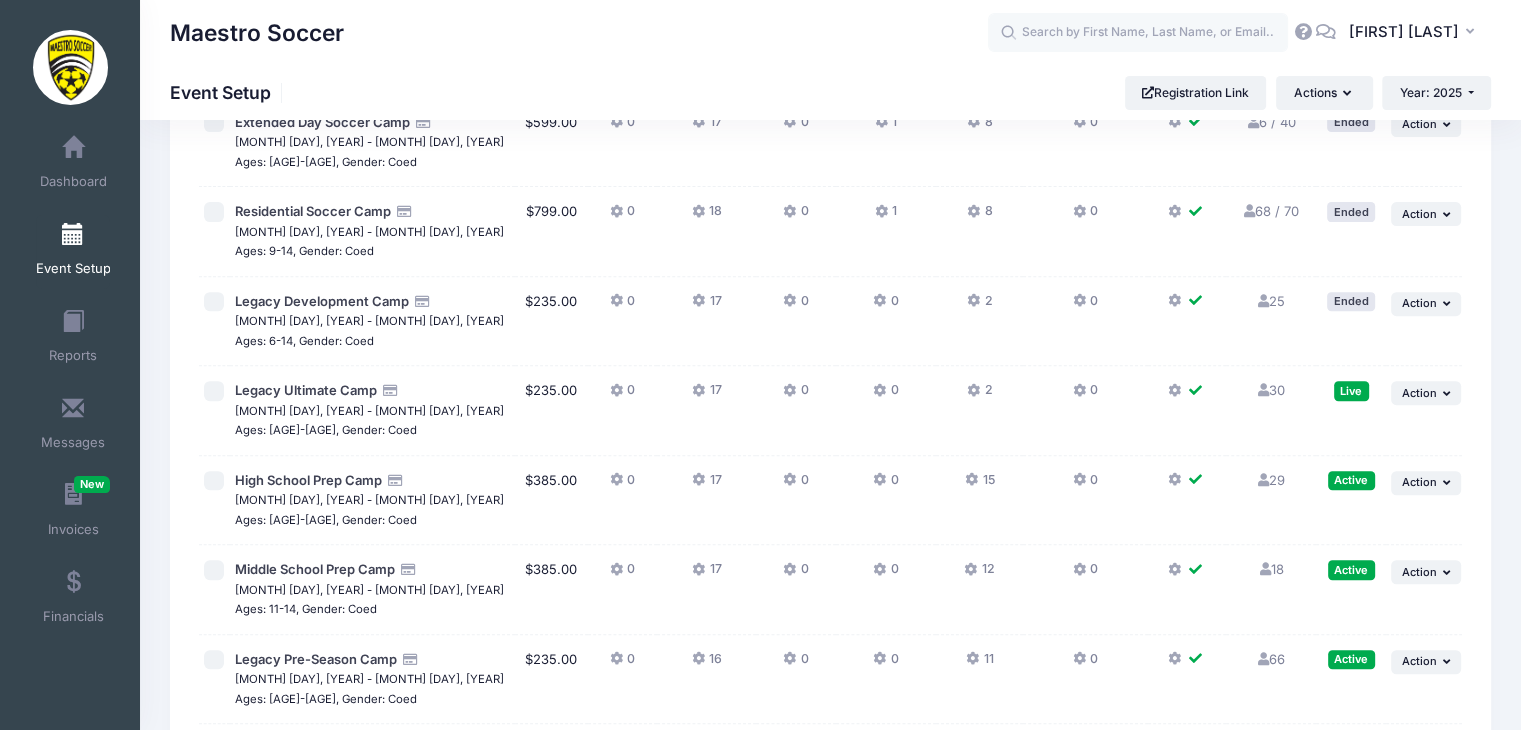 click at bounding box center [974, 480] 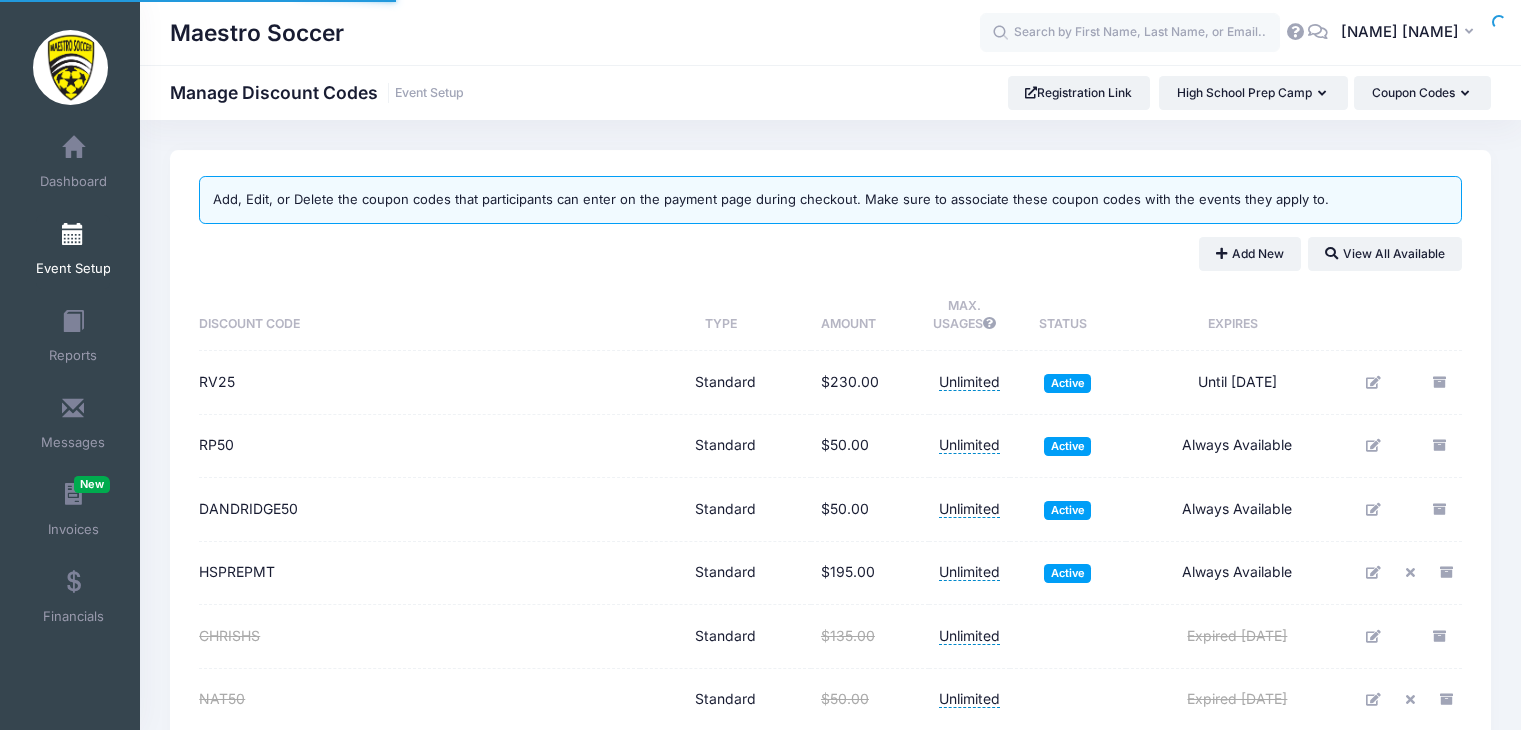 scroll, scrollTop: 0, scrollLeft: 0, axis: both 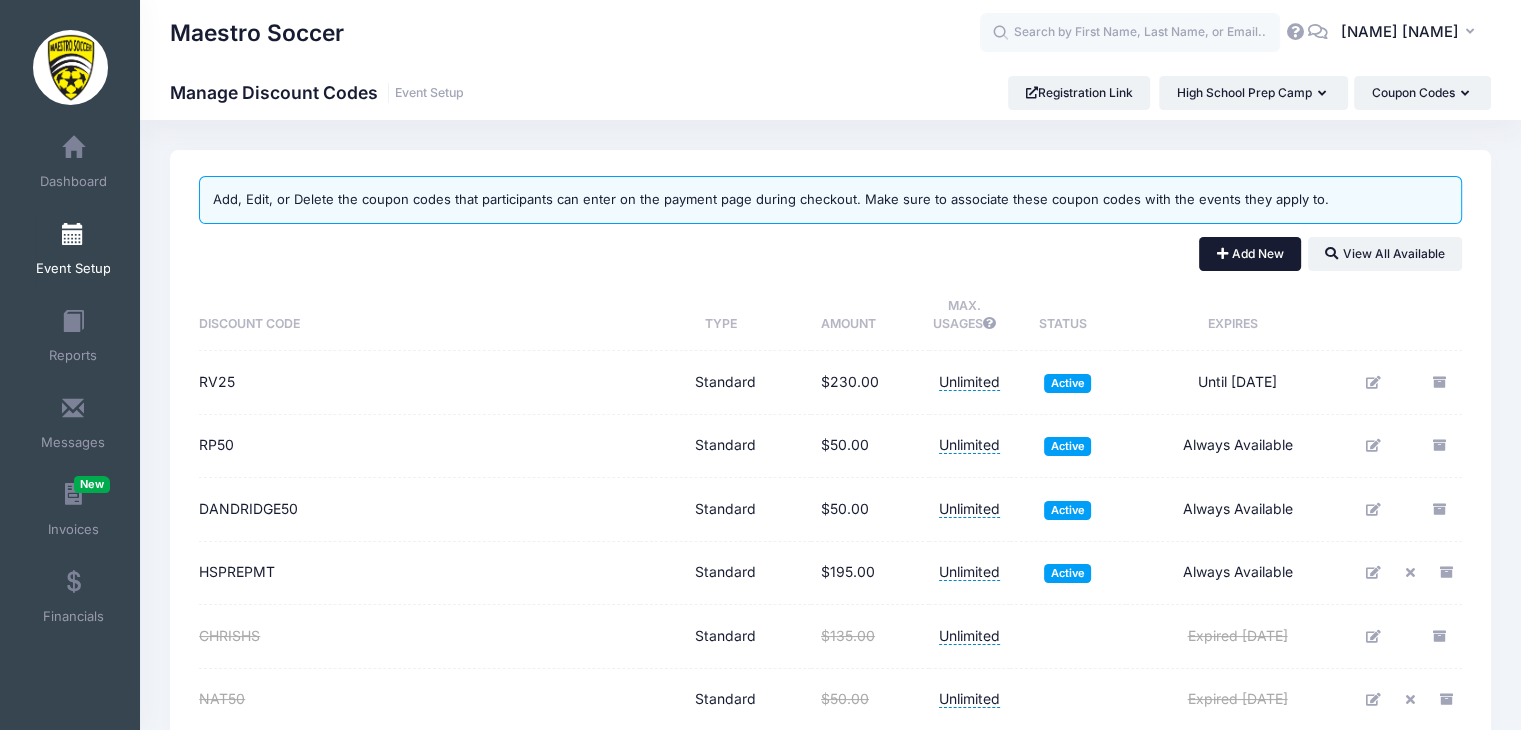 click on "Add New" at bounding box center [1250, 254] 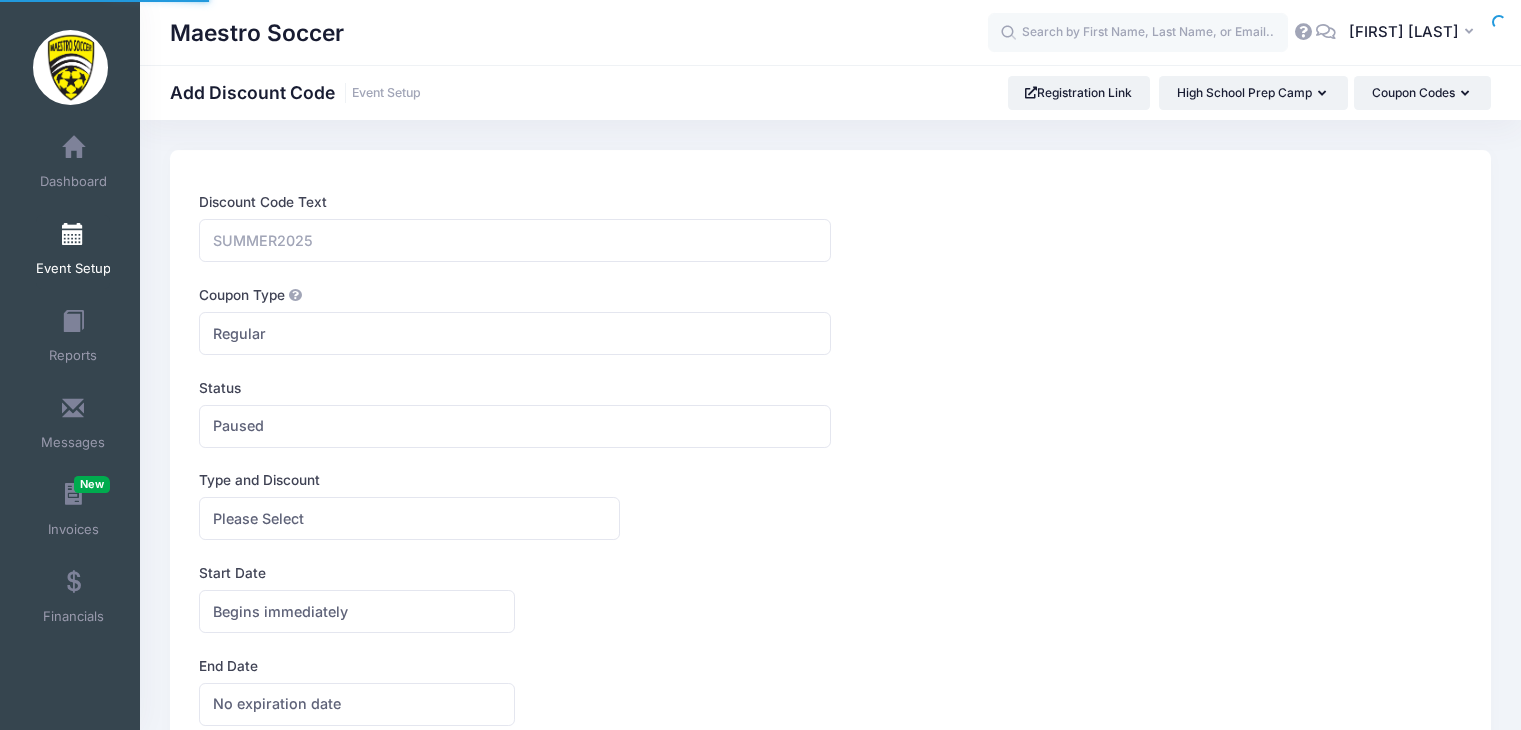scroll, scrollTop: 0, scrollLeft: 0, axis: both 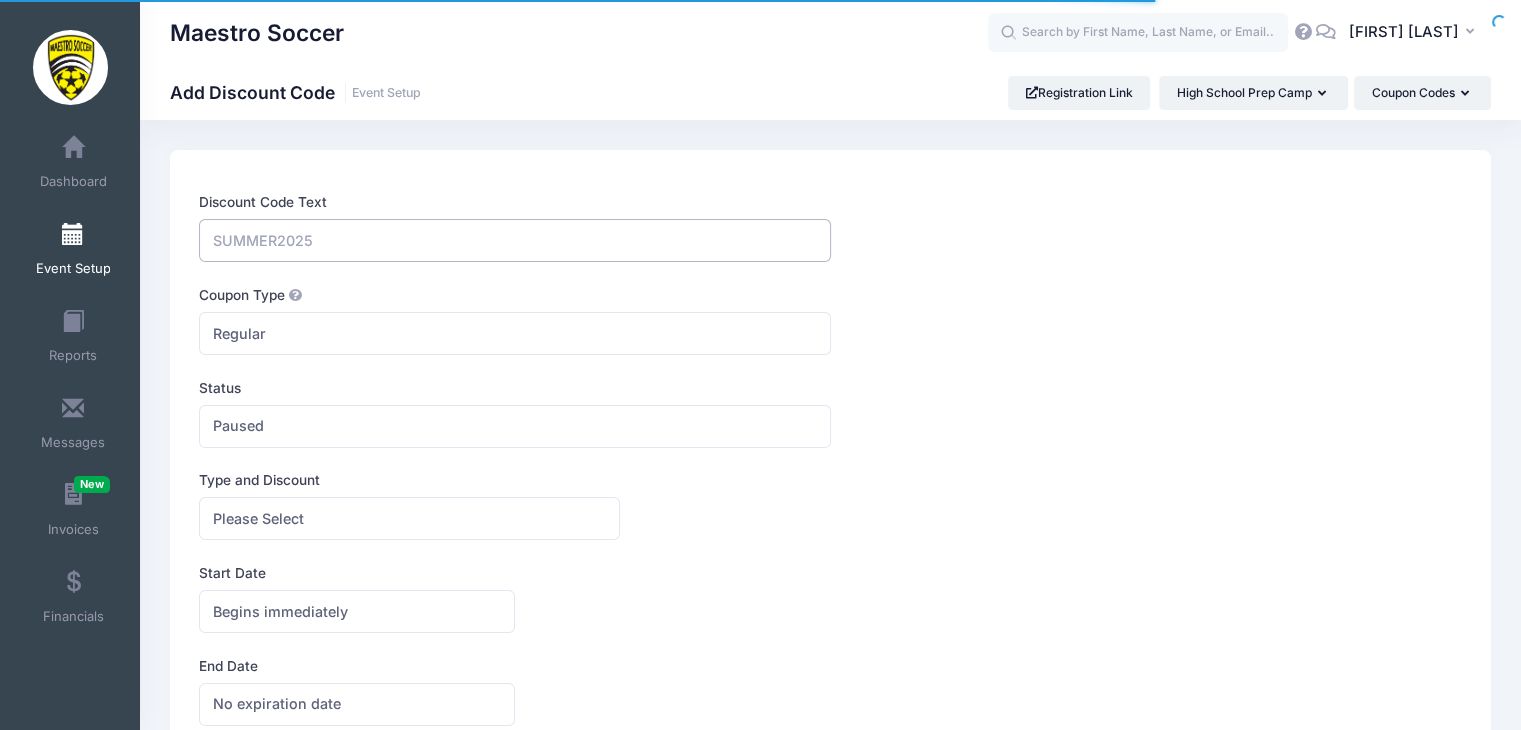 click on "Discount Code Text" at bounding box center [514, 240] 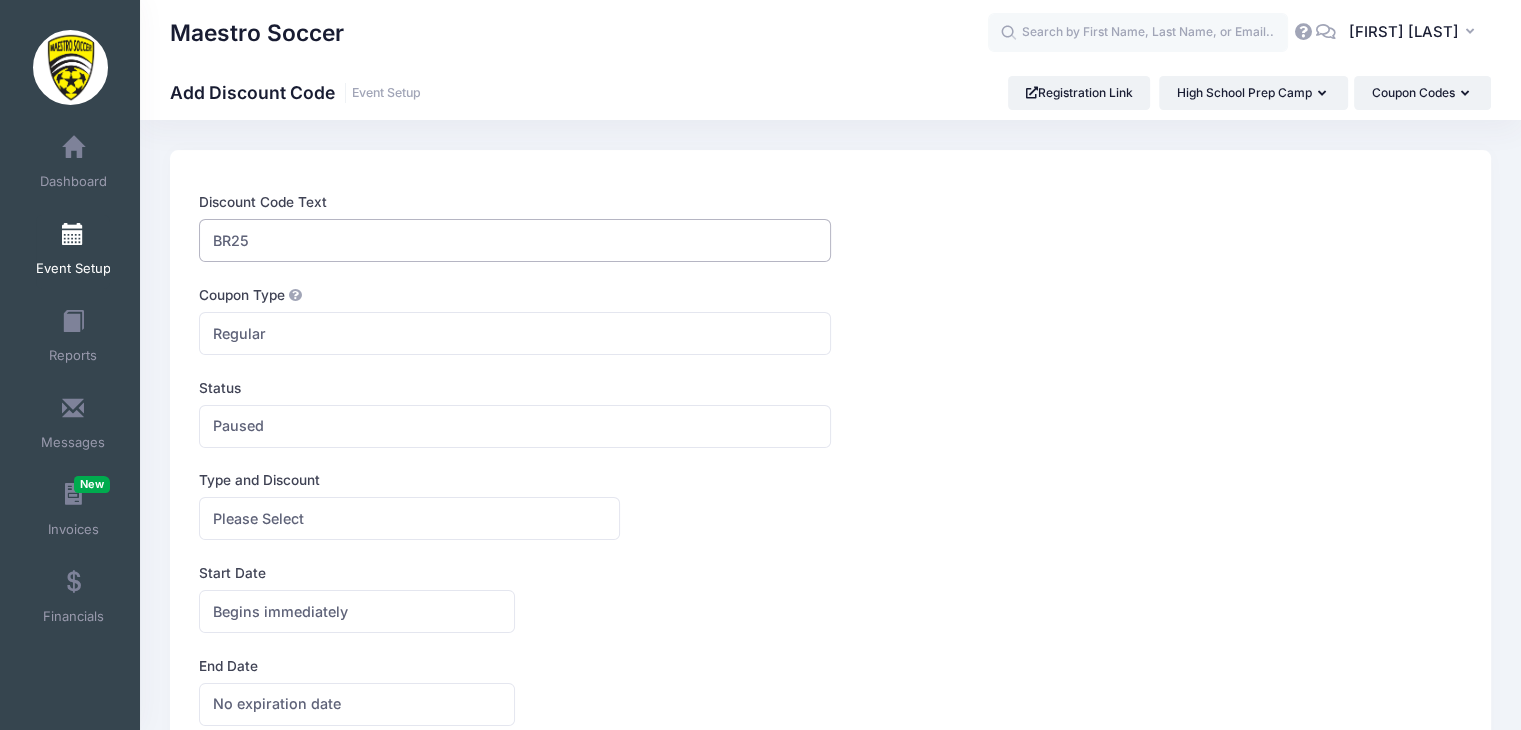 type on "BR25" 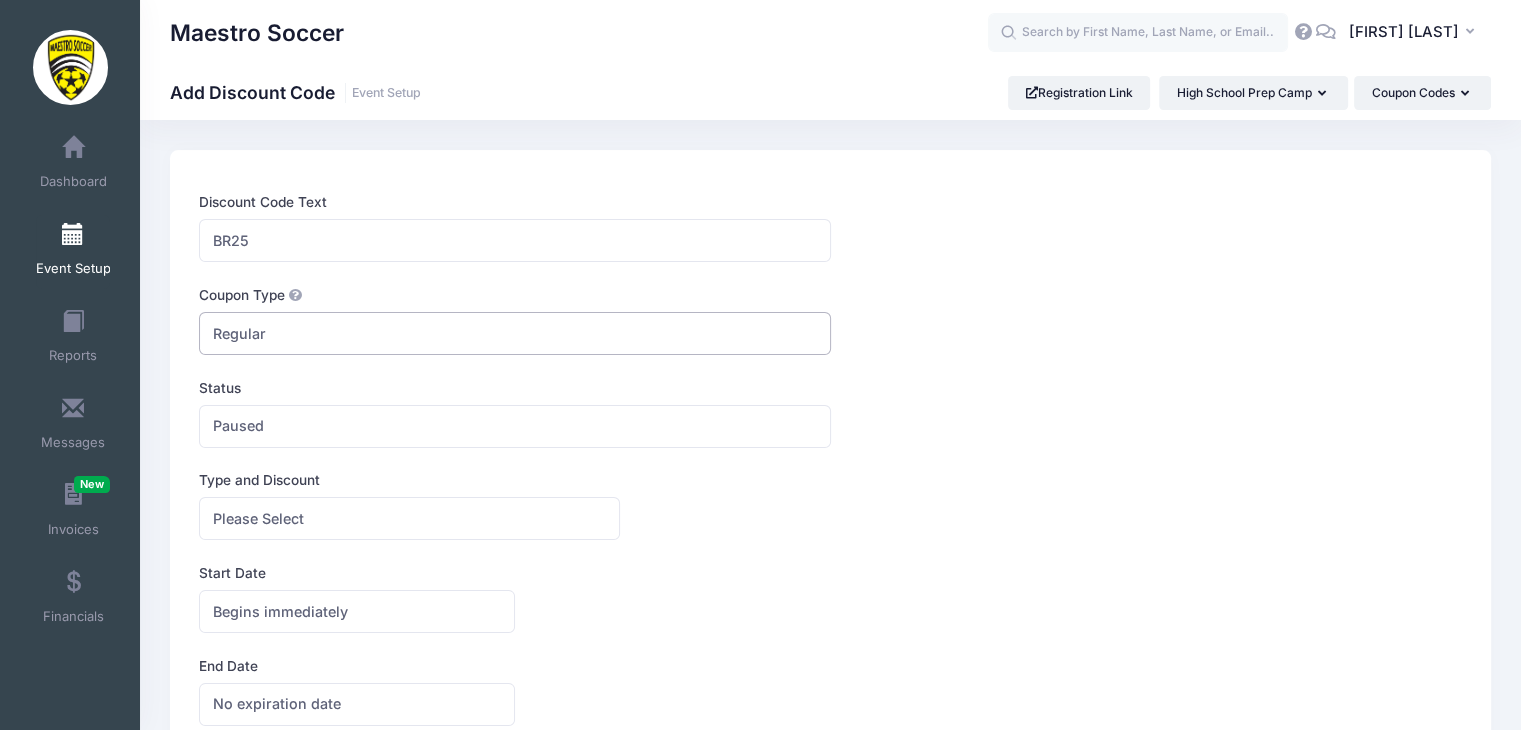 click on "Regular" at bounding box center [514, 333] 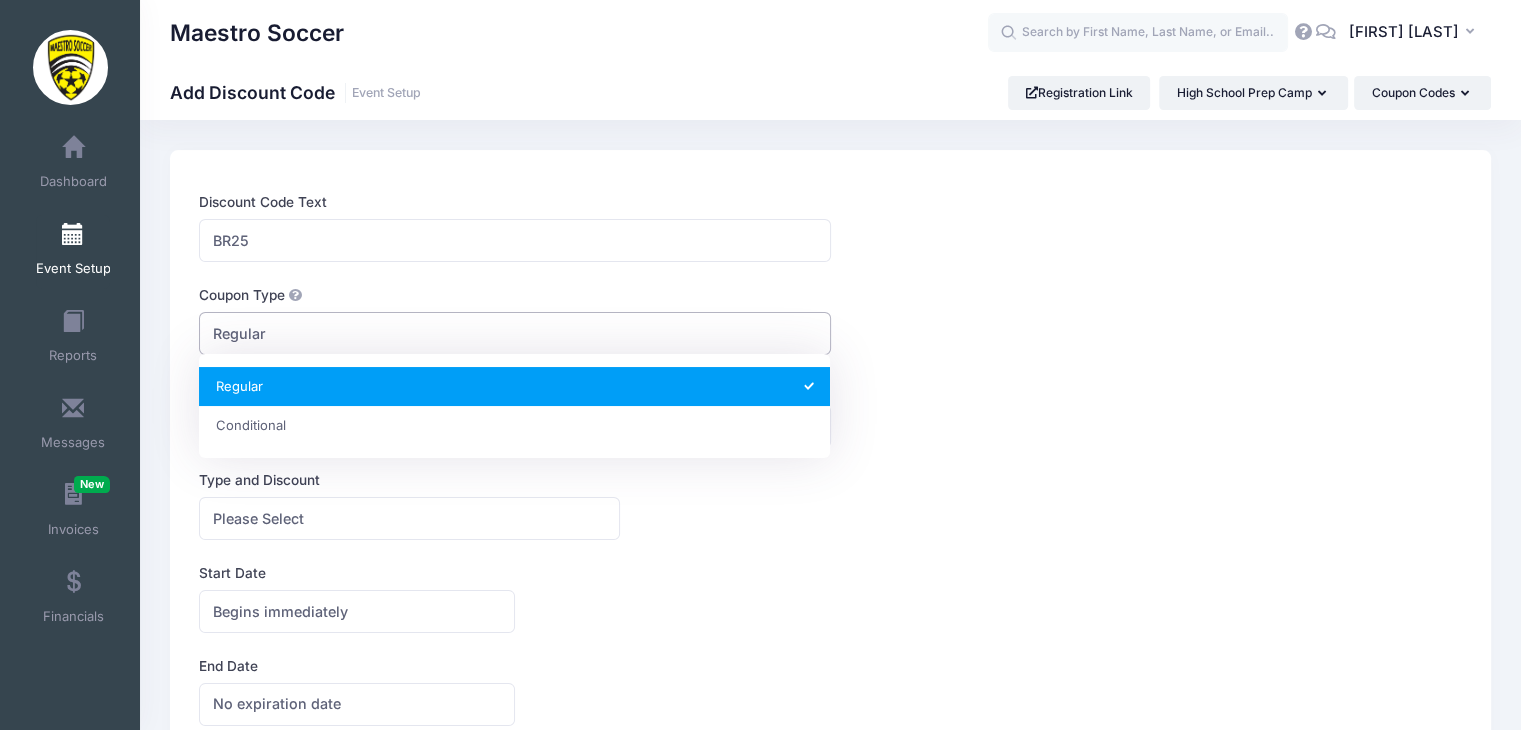click on "Regular" at bounding box center (514, 333) 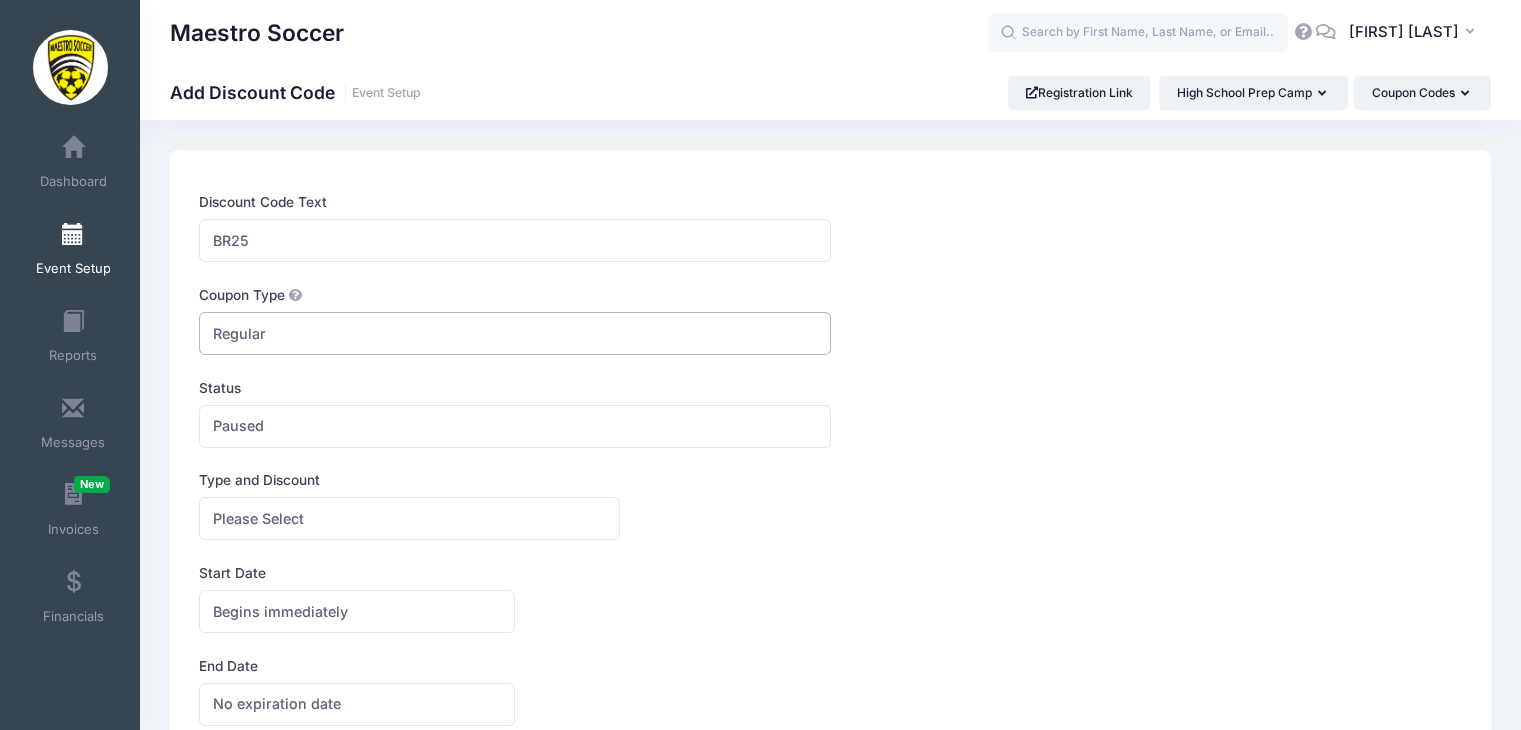 click on "Regular" at bounding box center (514, 333) 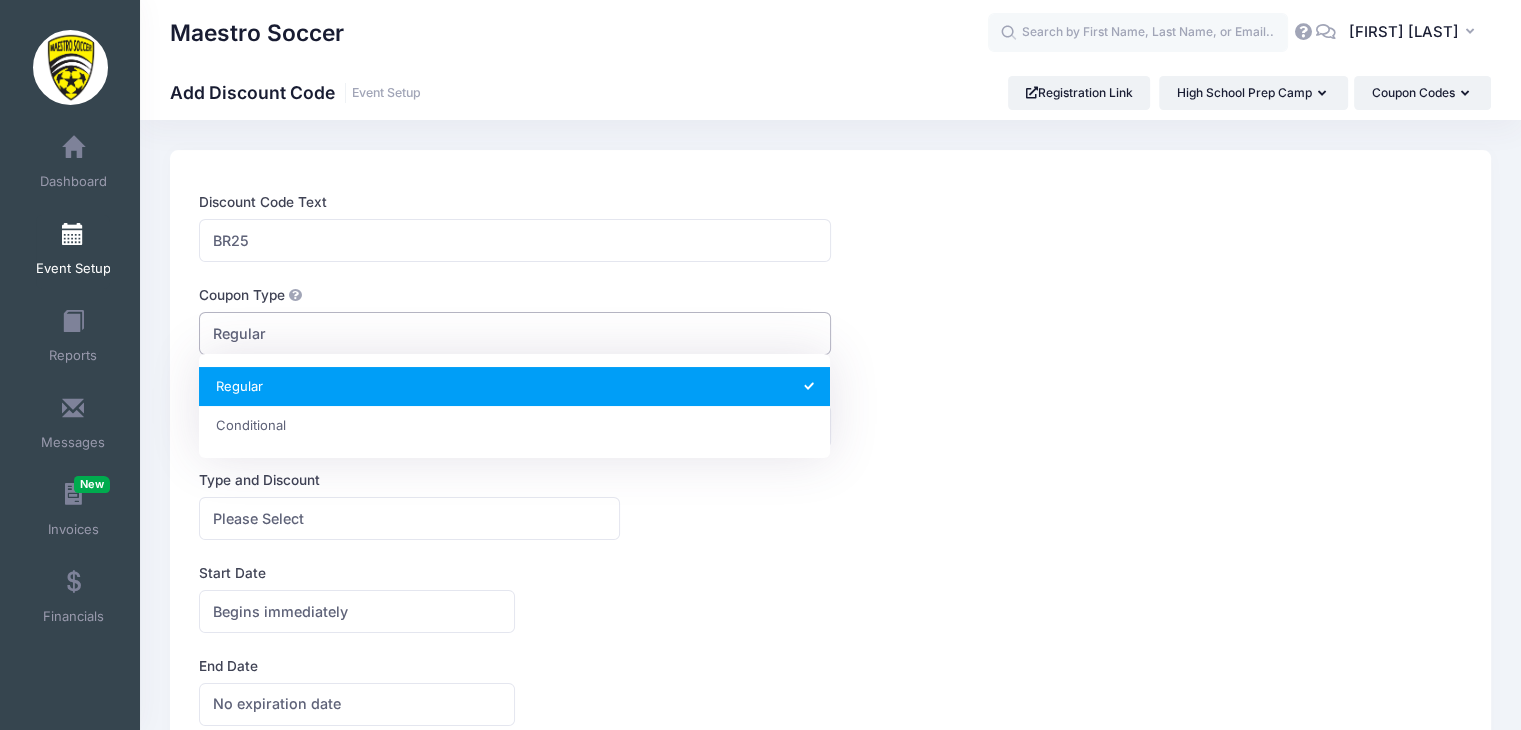 click on "Regular" at bounding box center (514, 333) 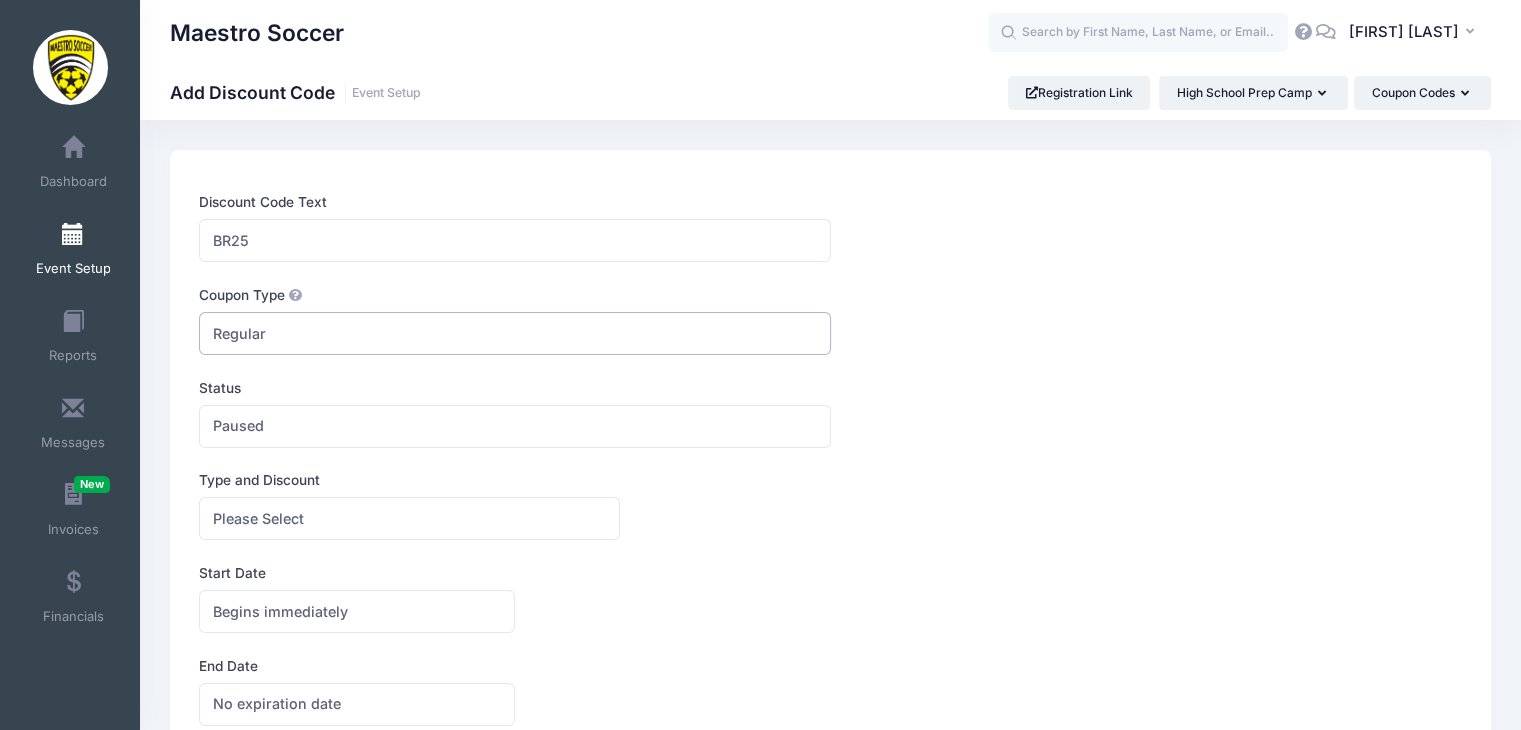 click on "Regular" at bounding box center (514, 333) 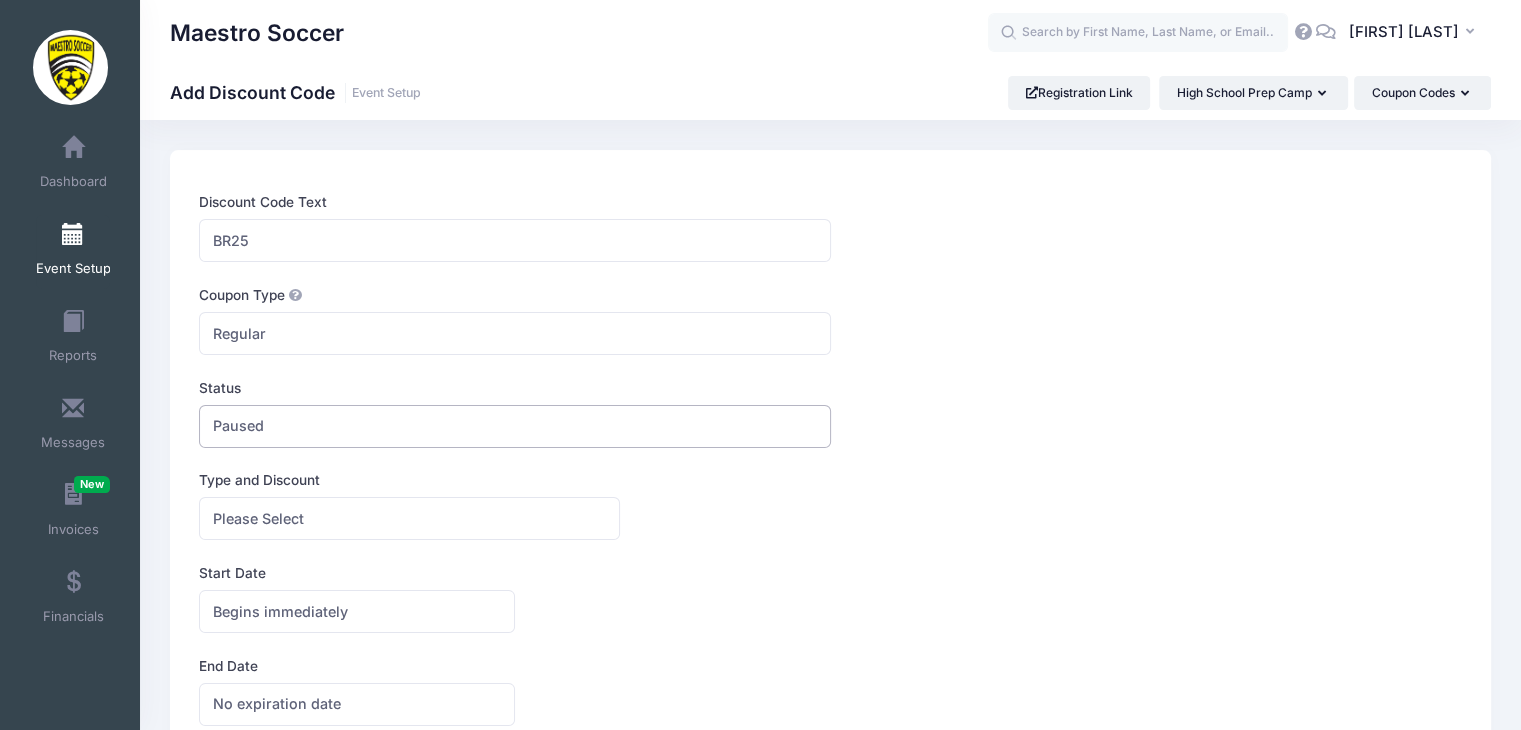 click on "Paused" at bounding box center [514, 426] 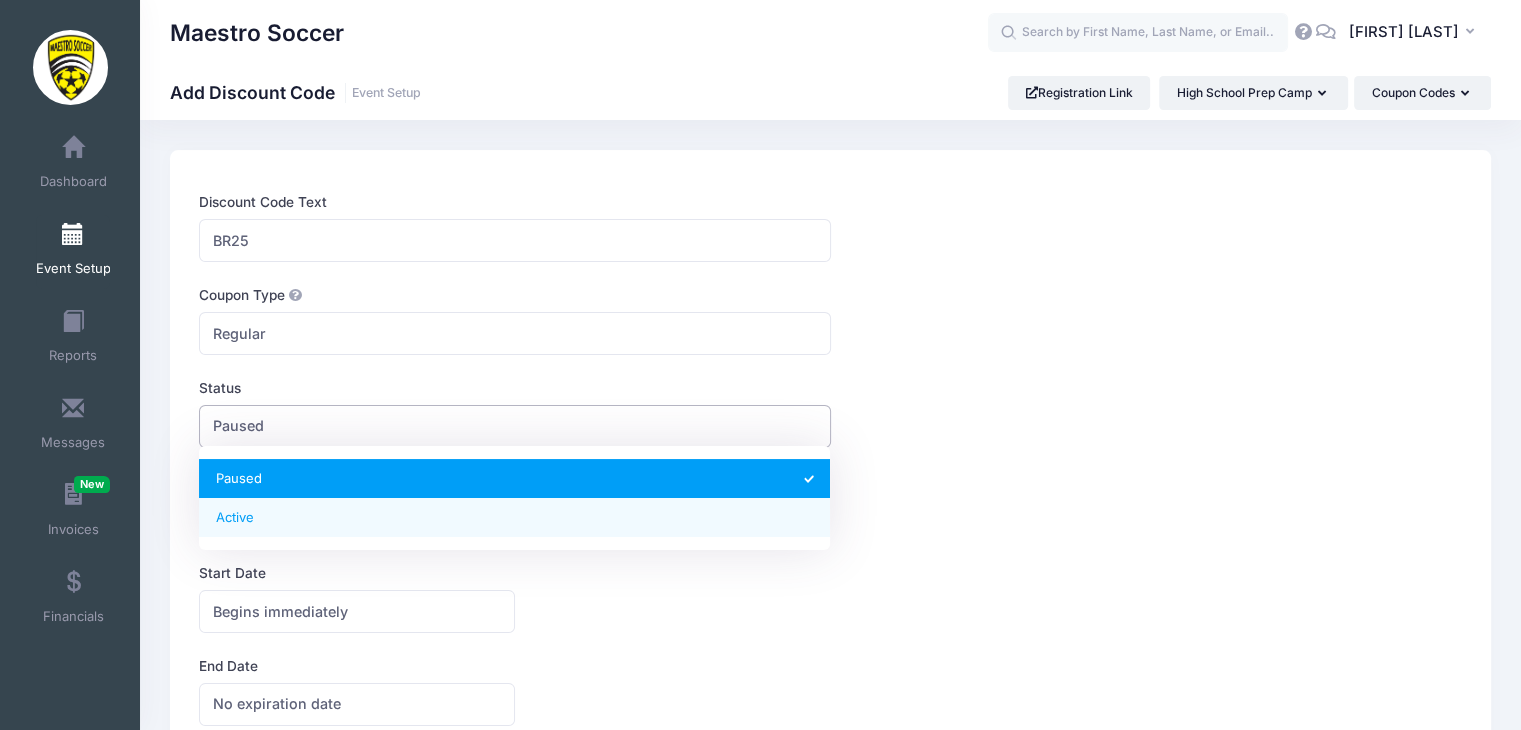 select on "1" 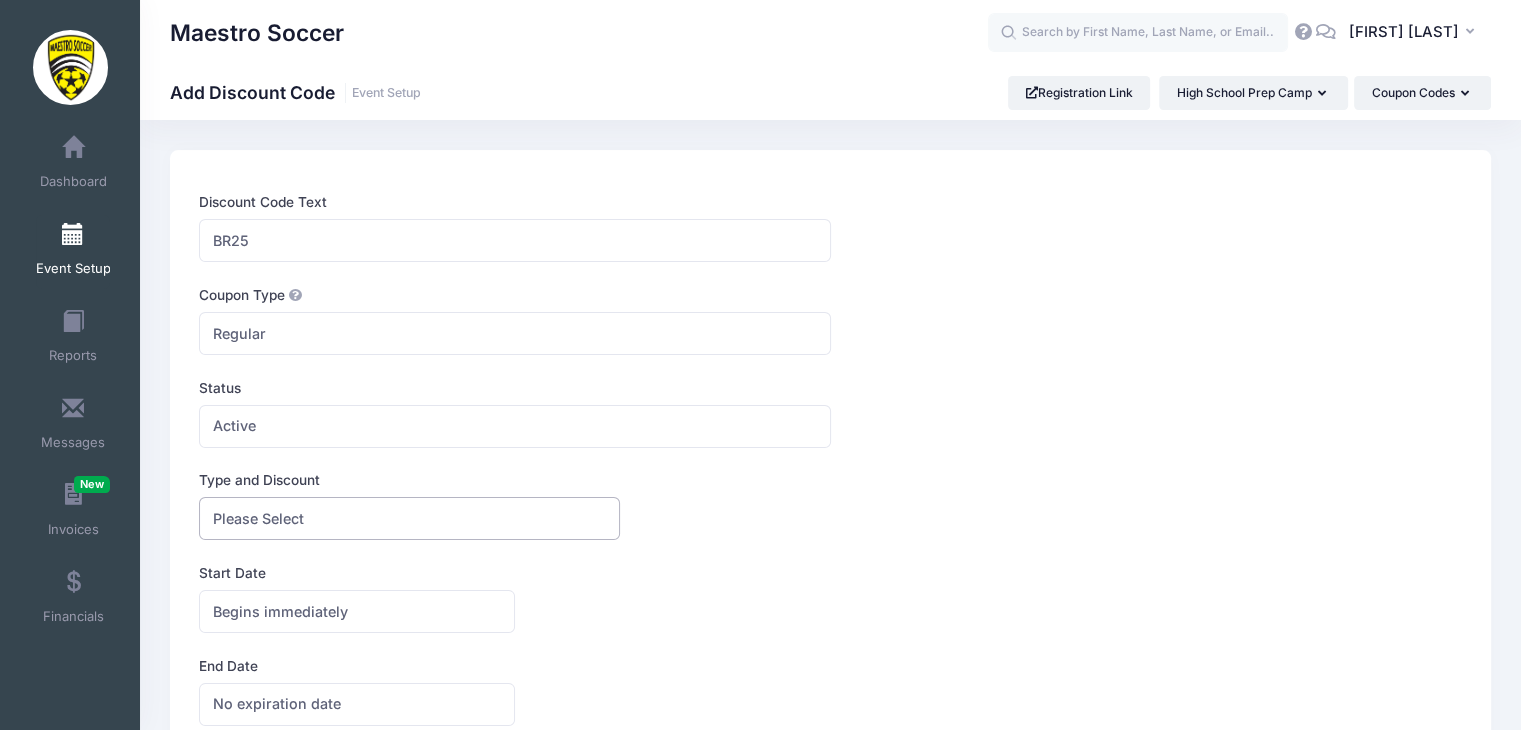click on "Please Select" at bounding box center (258, 518) 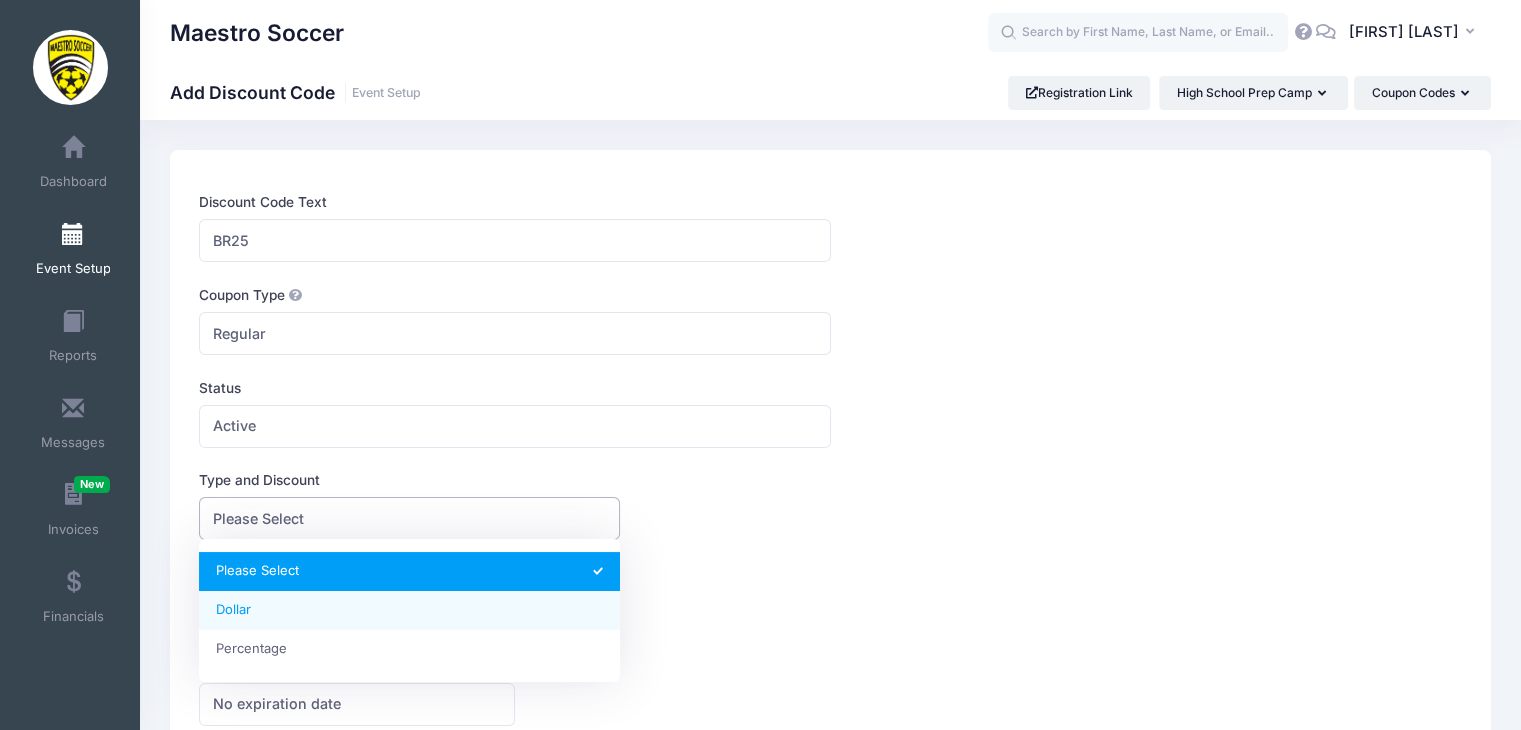 select on "1" 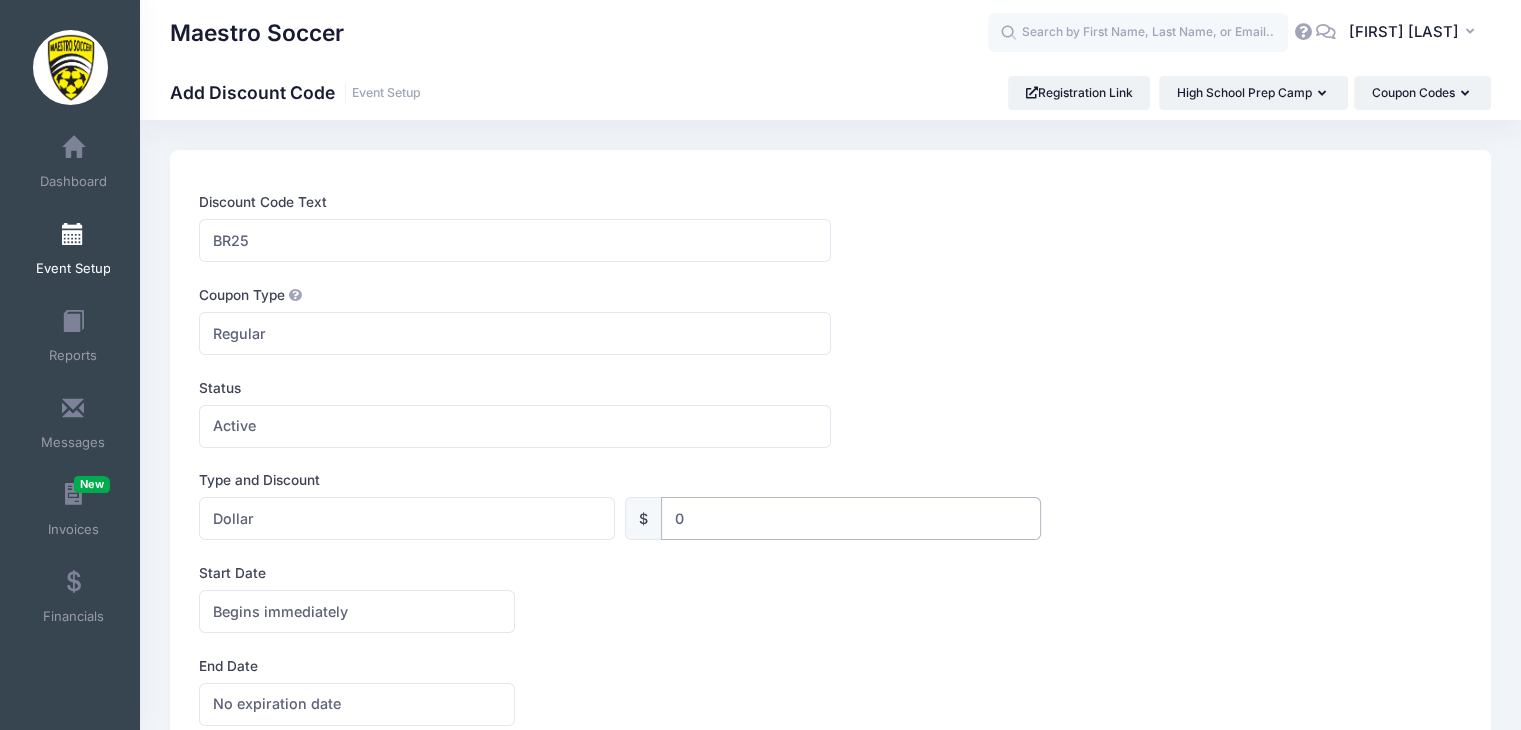 click on "0" at bounding box center (851, 518) 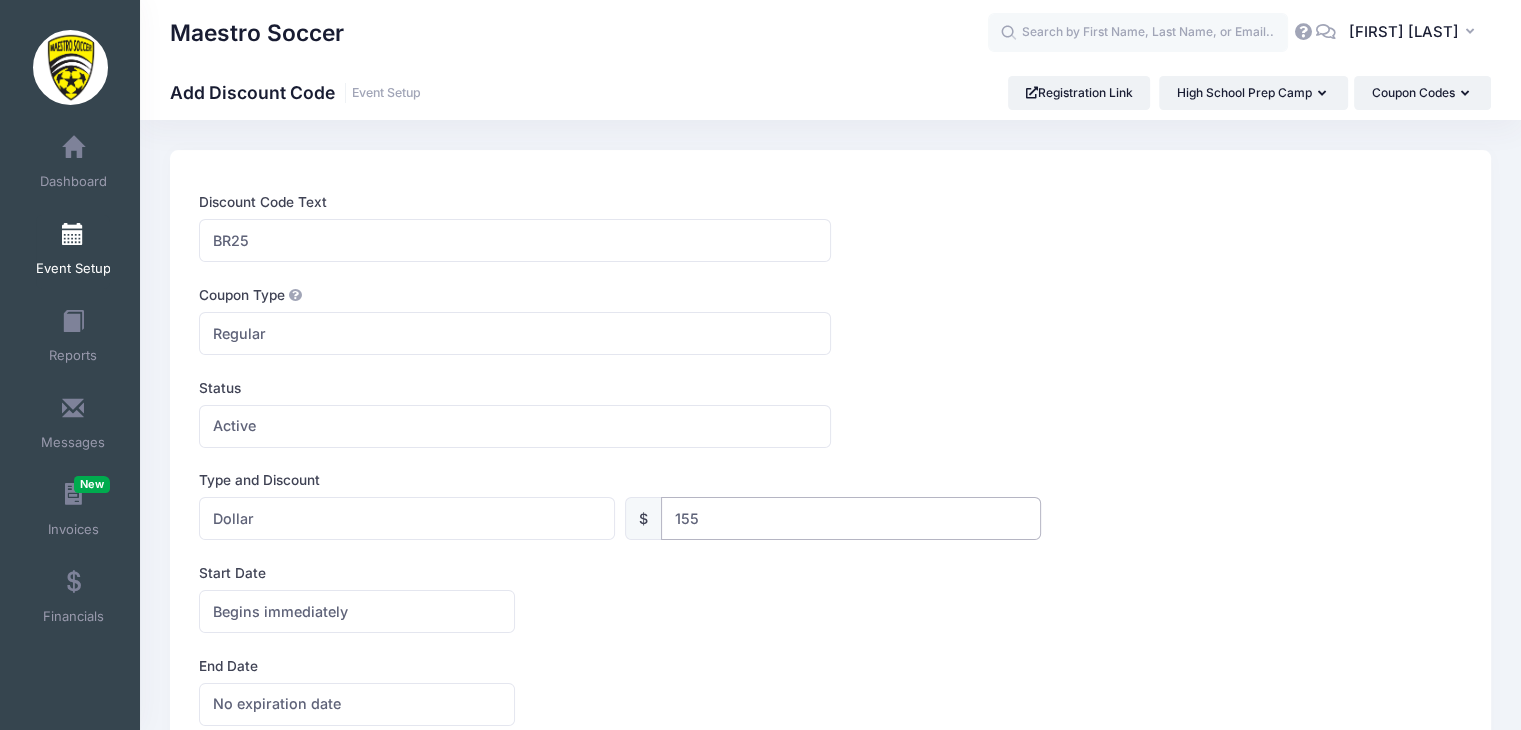 type on "155" 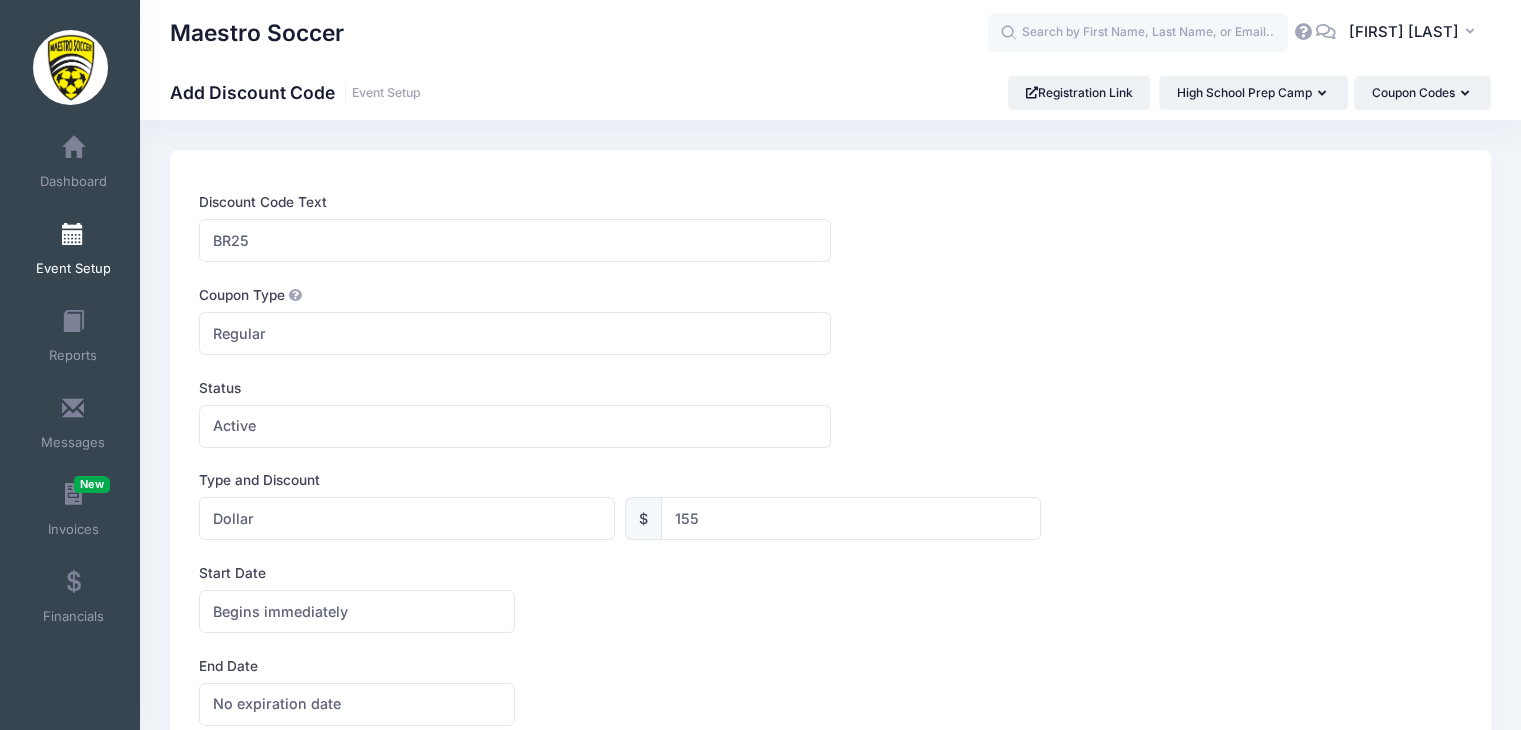 drag, startPoint x: 677, startPoint y: 633, endPoint x: 687, endPoint y: 617, distance: 18.867962 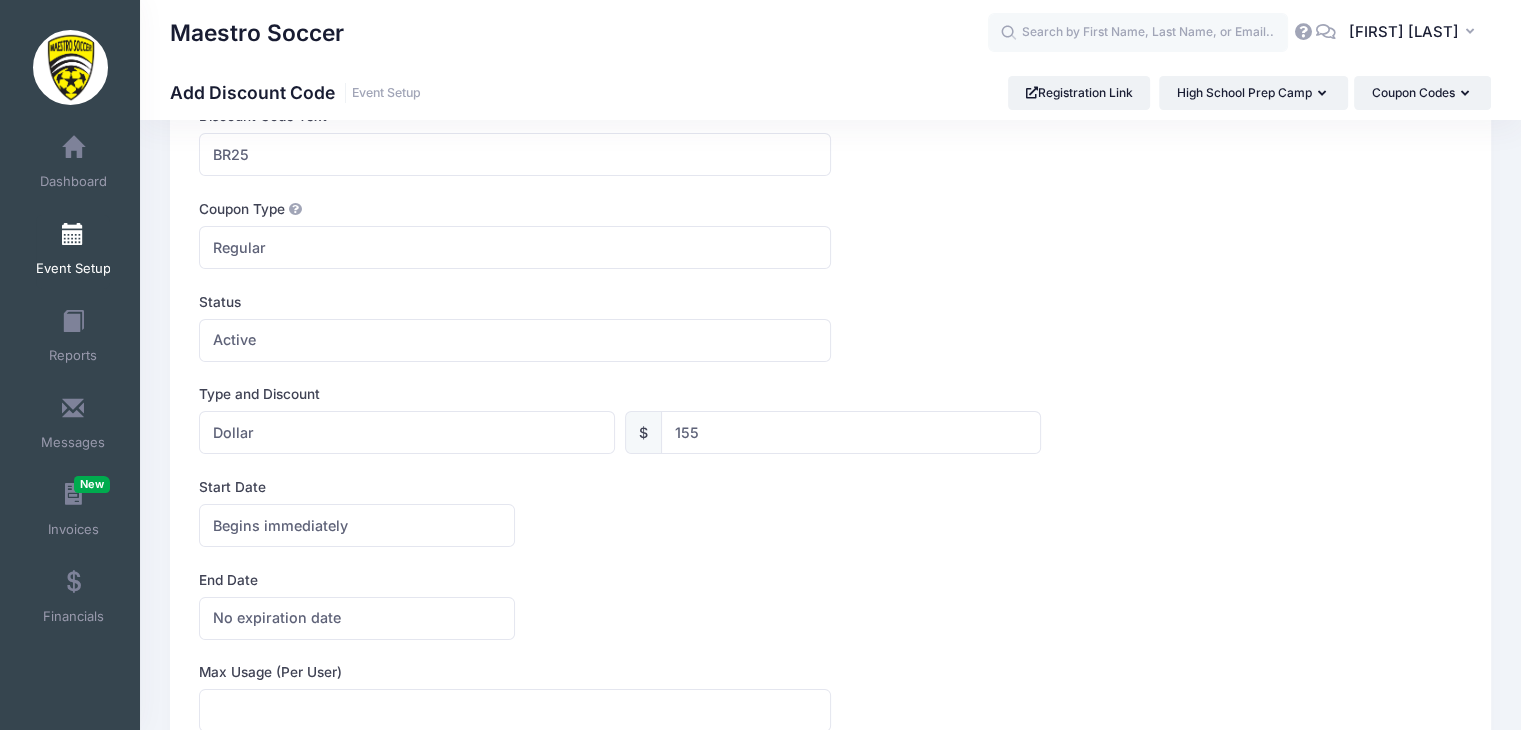 scroll, scrollTop: 200, scrollLeft: 0, axis: vertical 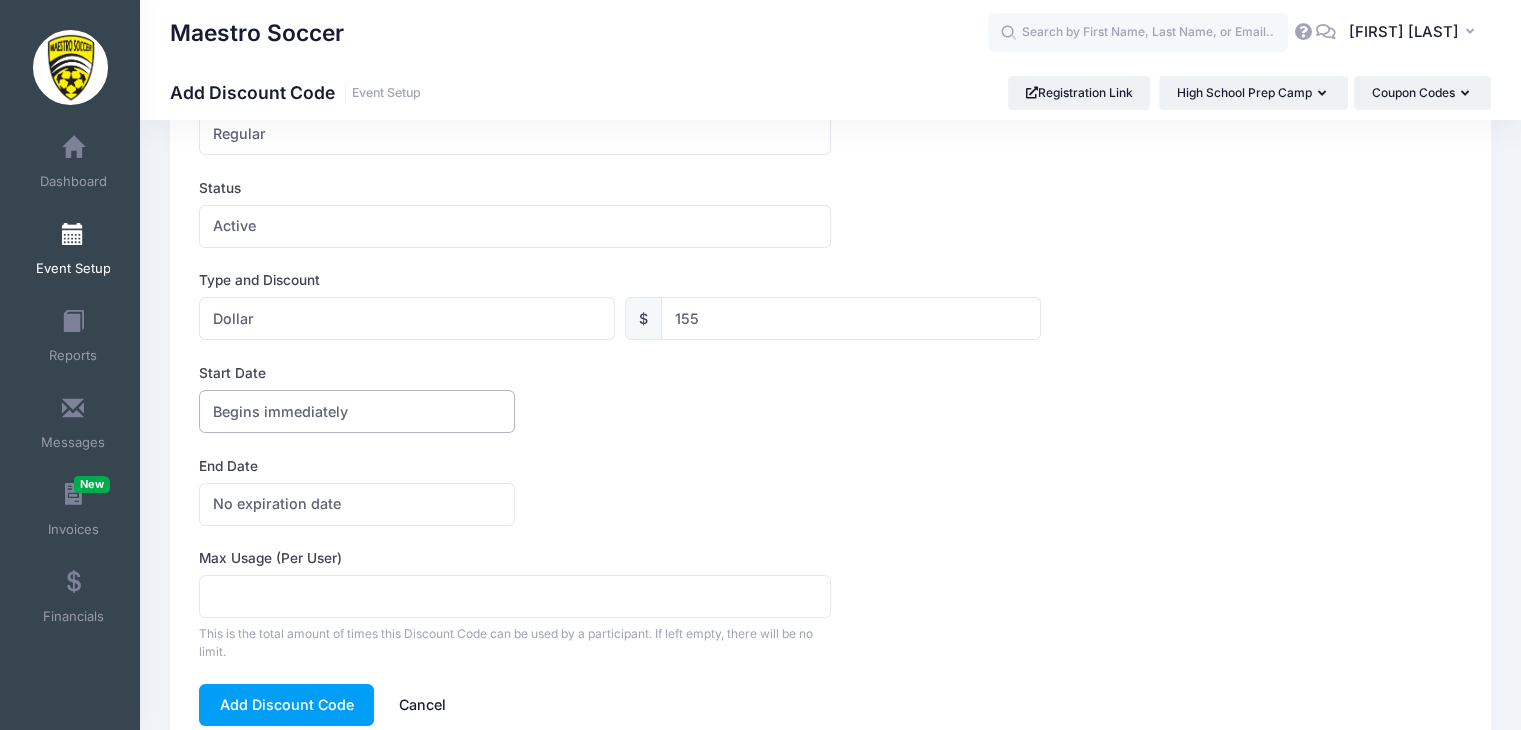 click on "Begins immediately" at bounding box center [357, 411] 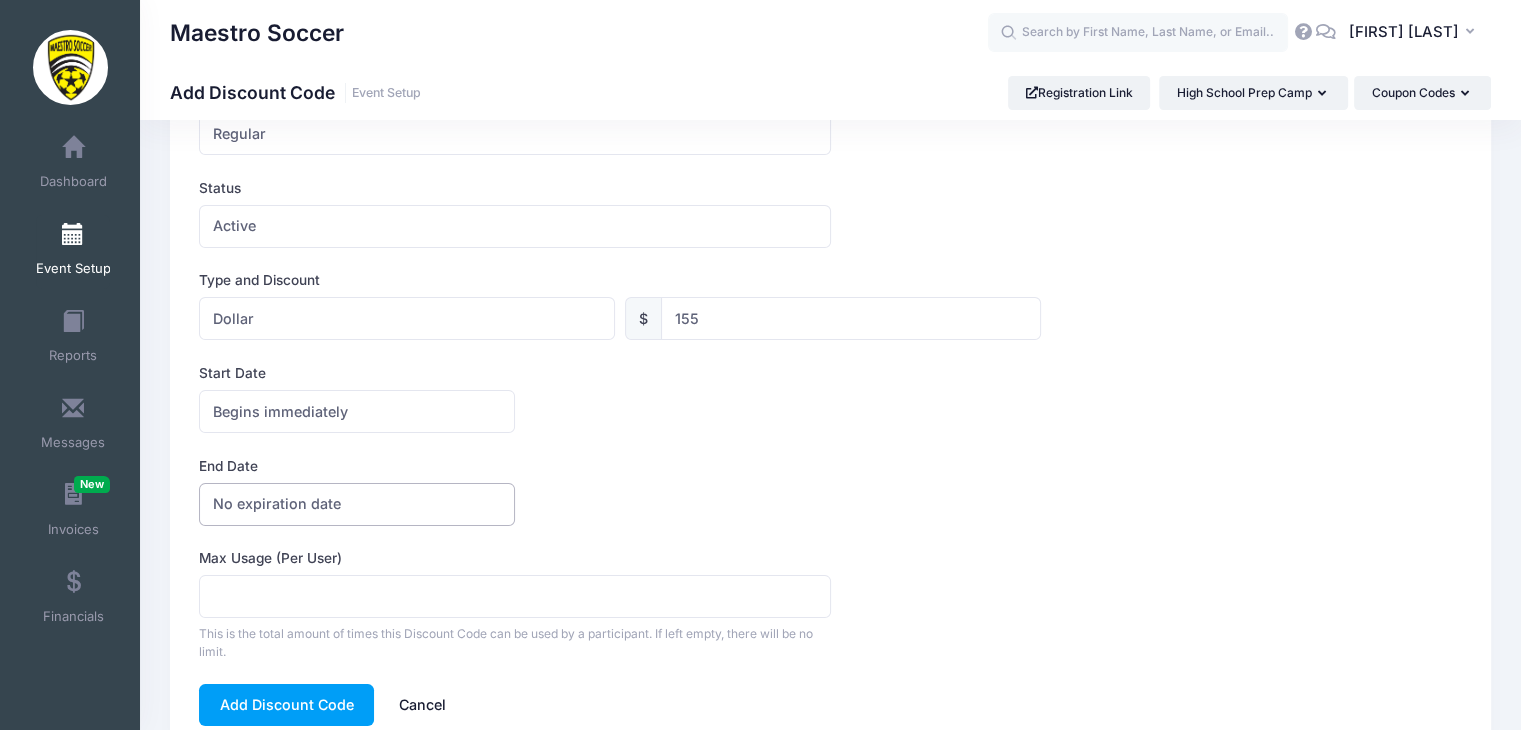 click on "No expiration date" at bounding box center [277, 503] 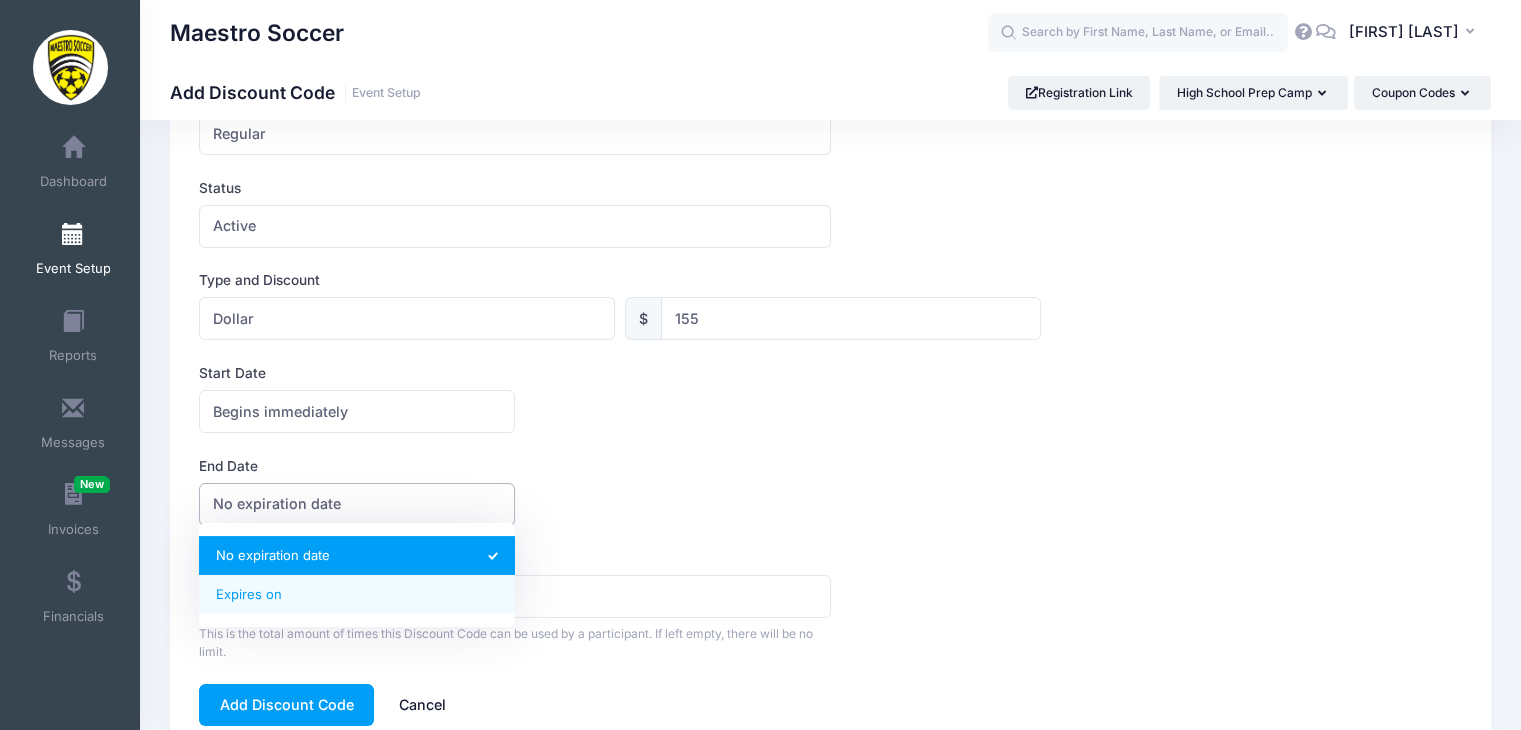 select on "1" 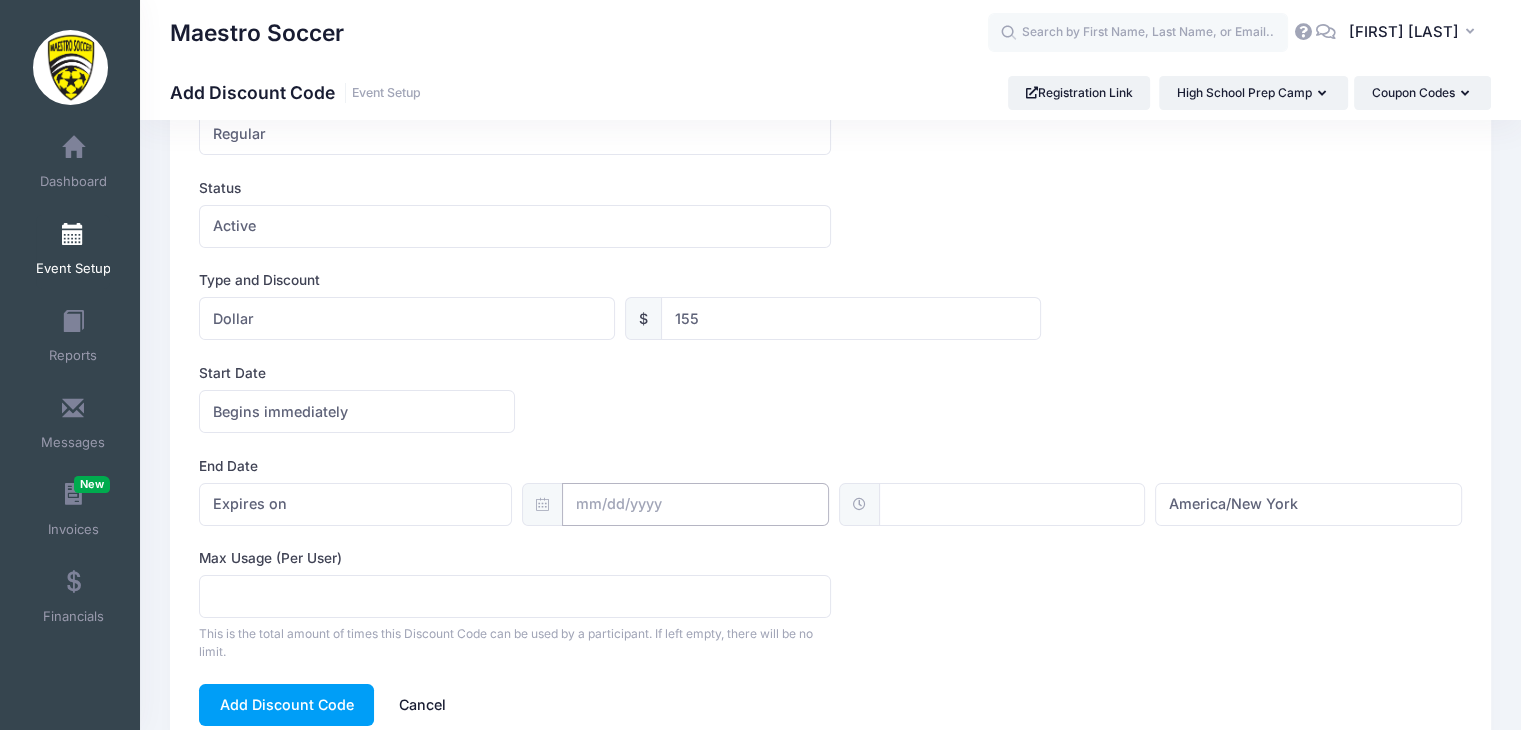 click at bounding box center [695, 504] 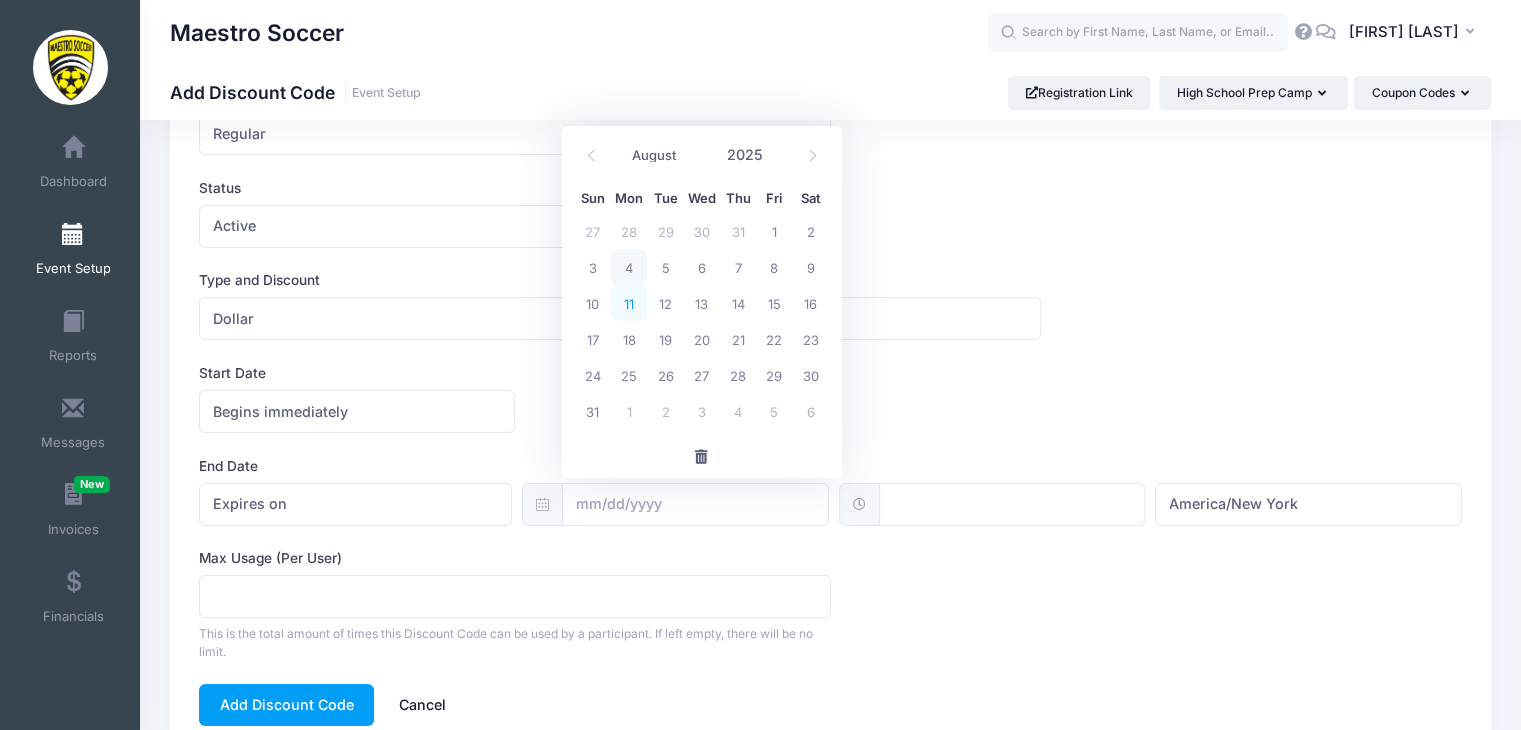 click on "11" at bounding box center (629, 303) 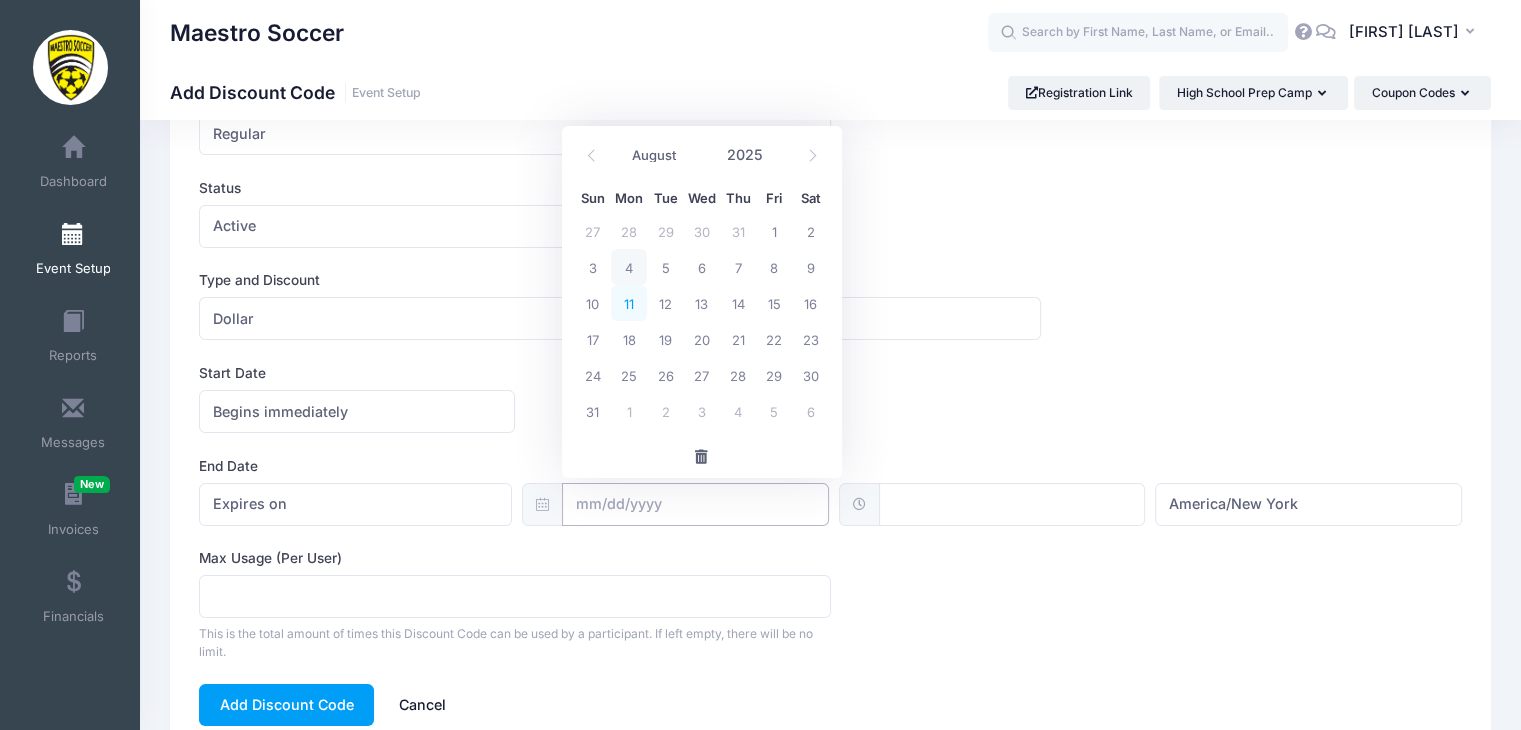 type on "08/11/2025" 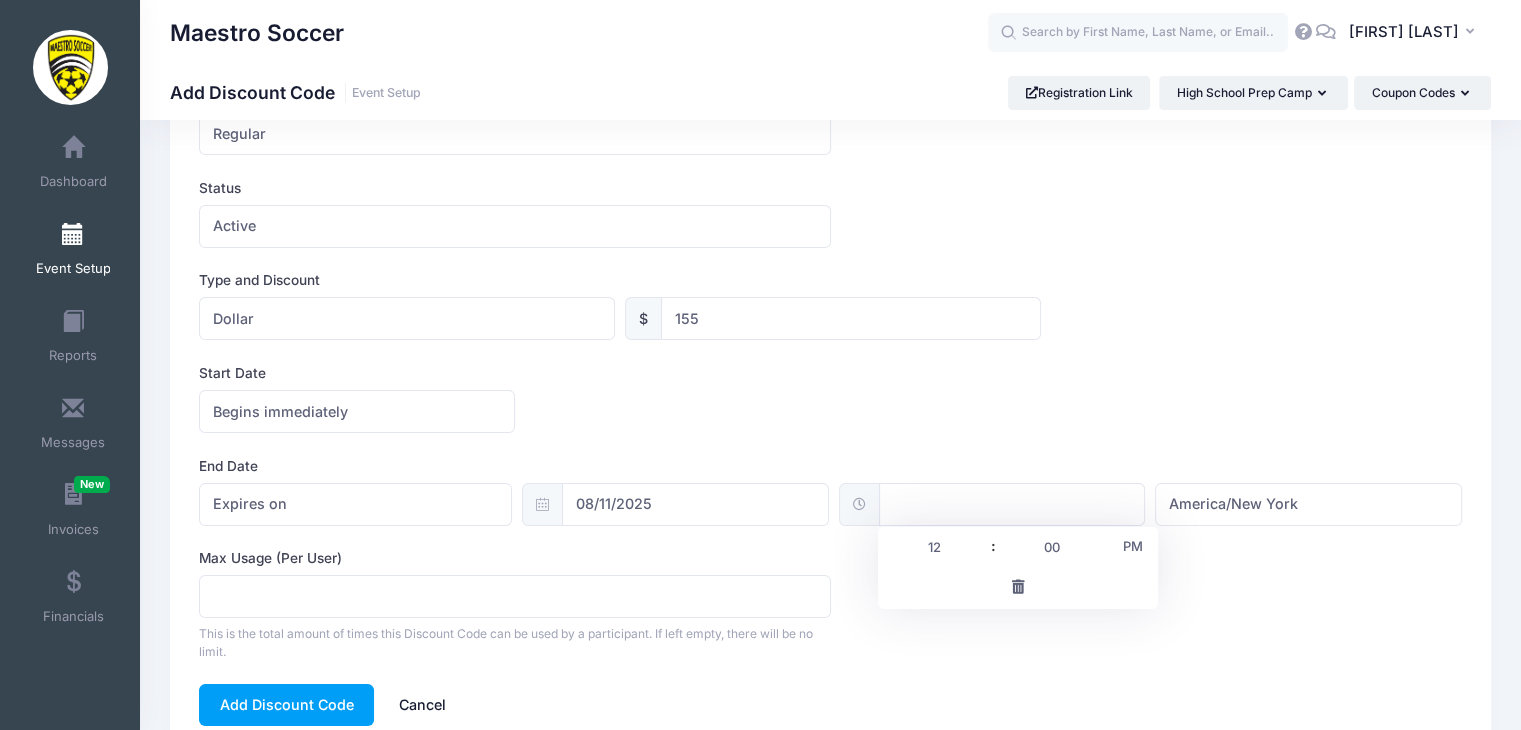 click at bounding box center [1012, 504] 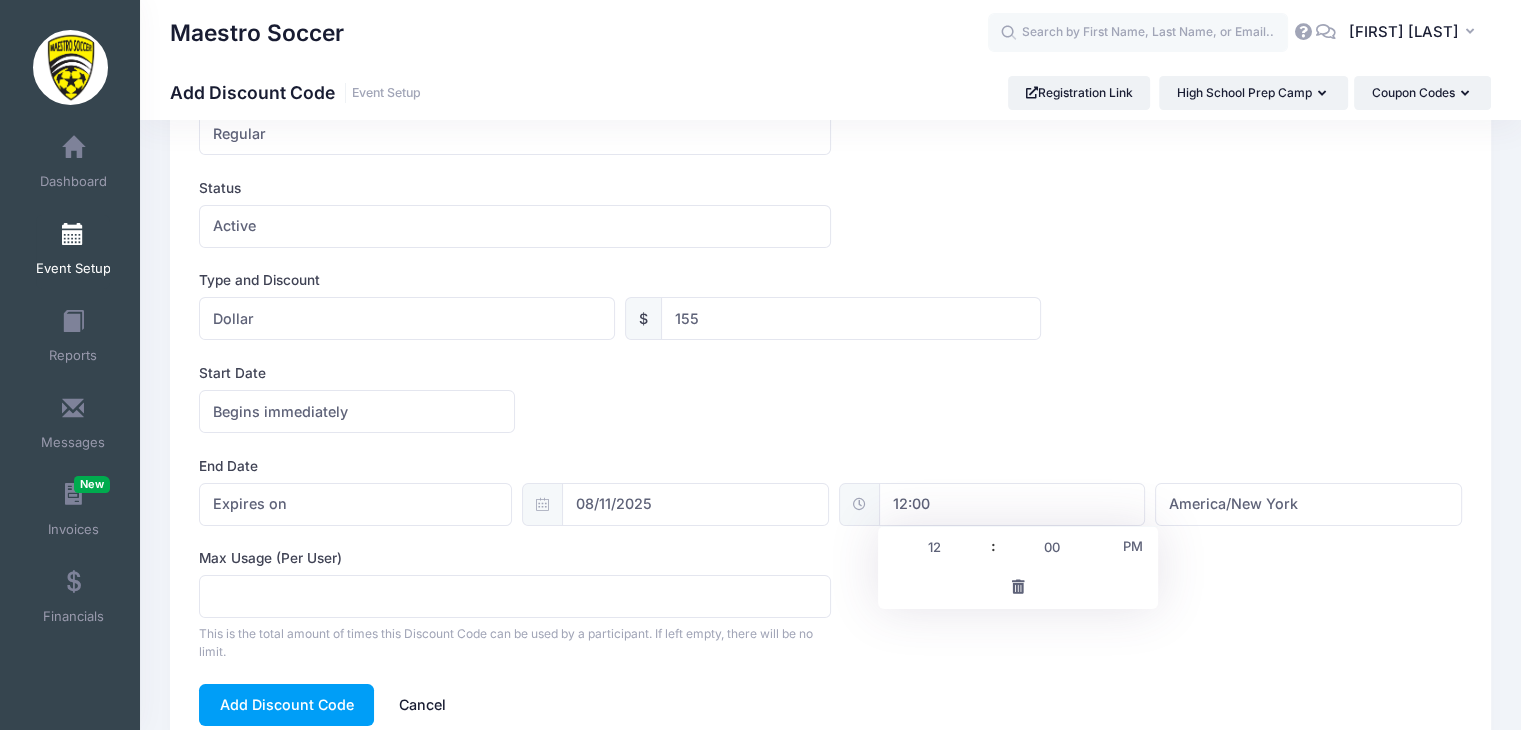 click on "Max Usage (Per User)
This is the total amount of times this Discount Code can be used by a participant. If left empty, there will be no limit." at bounding box center (830, 604) 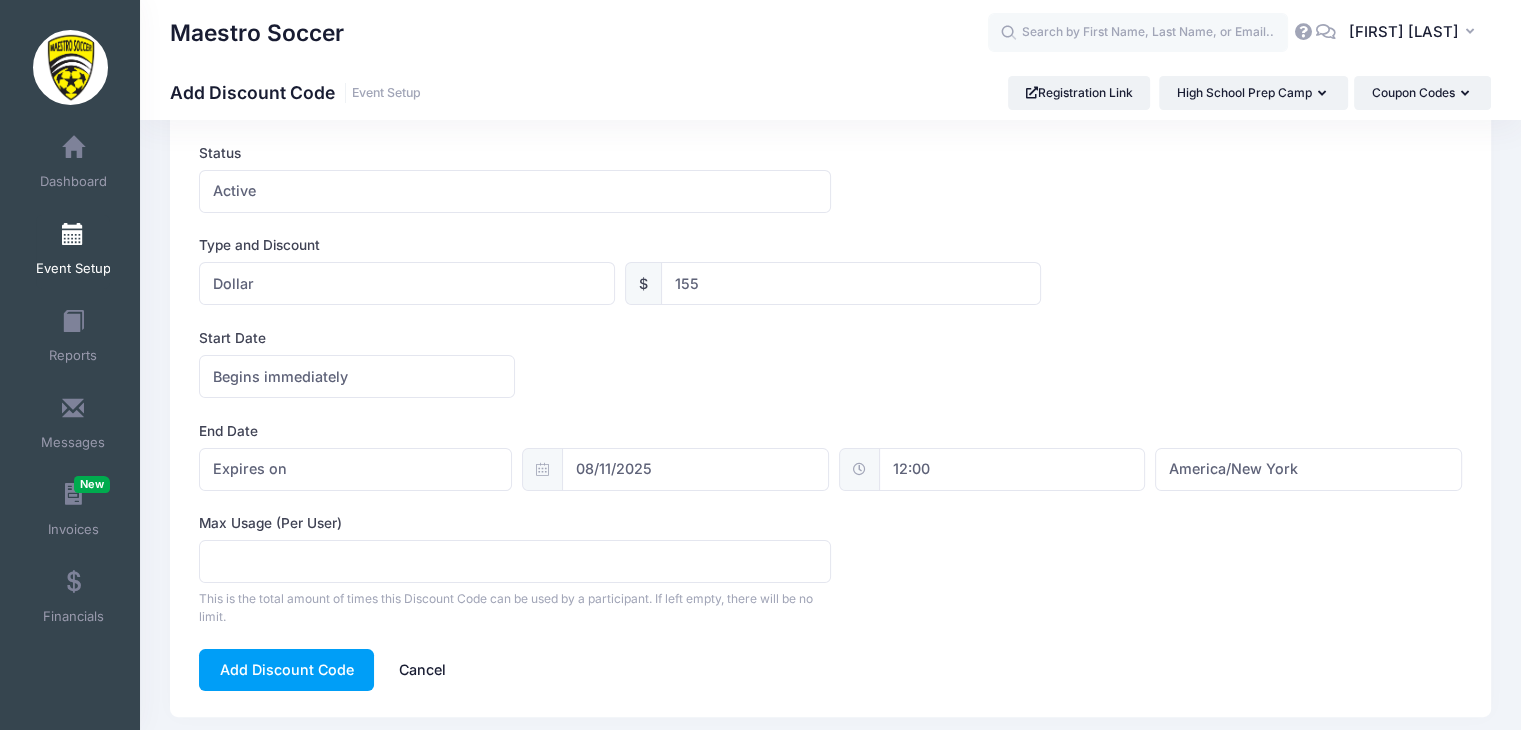 scroll, scrollTop: 296, scrollLeft: 0, axis: vertical 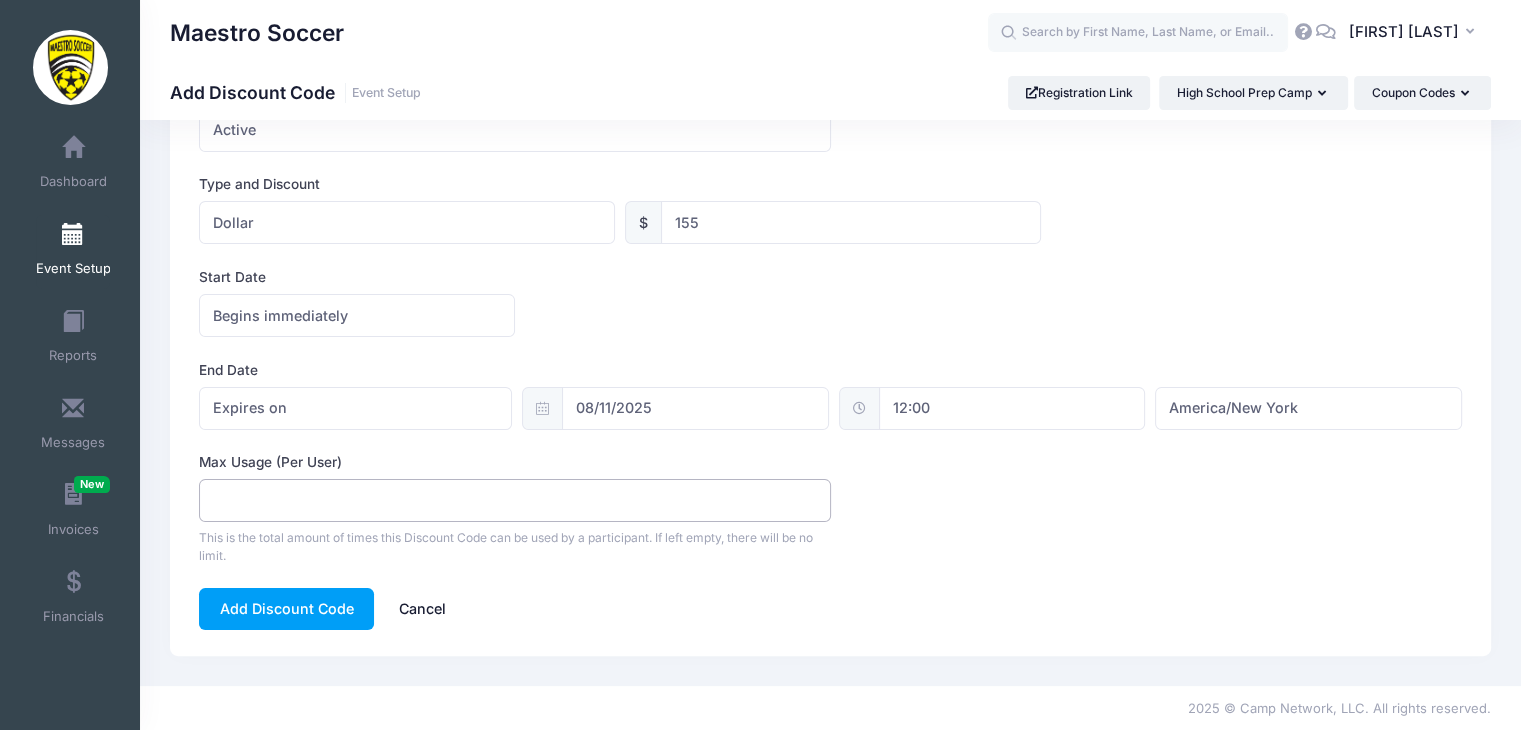 click on "Max Usage (Per User)" at bounding box center (514, 500) 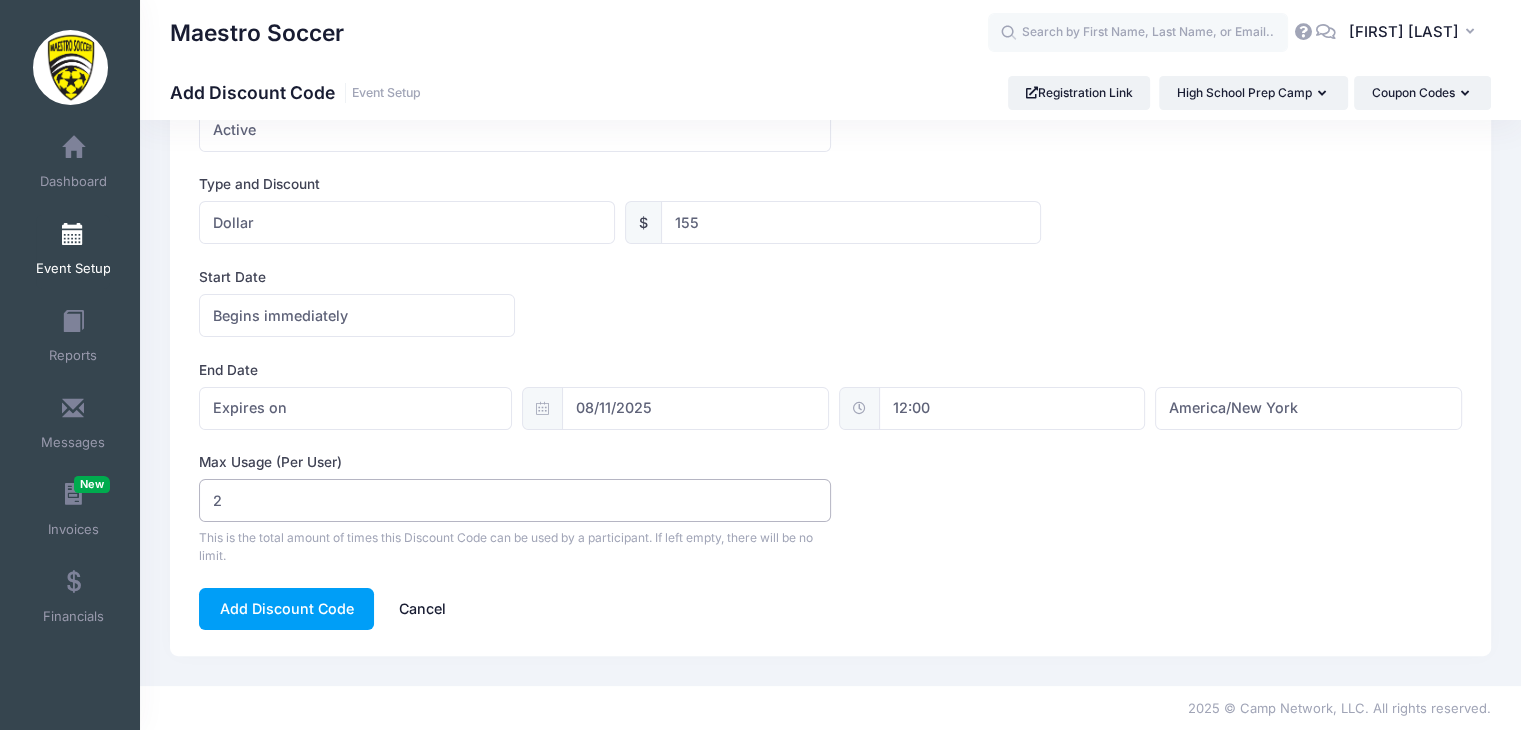 type on "2" 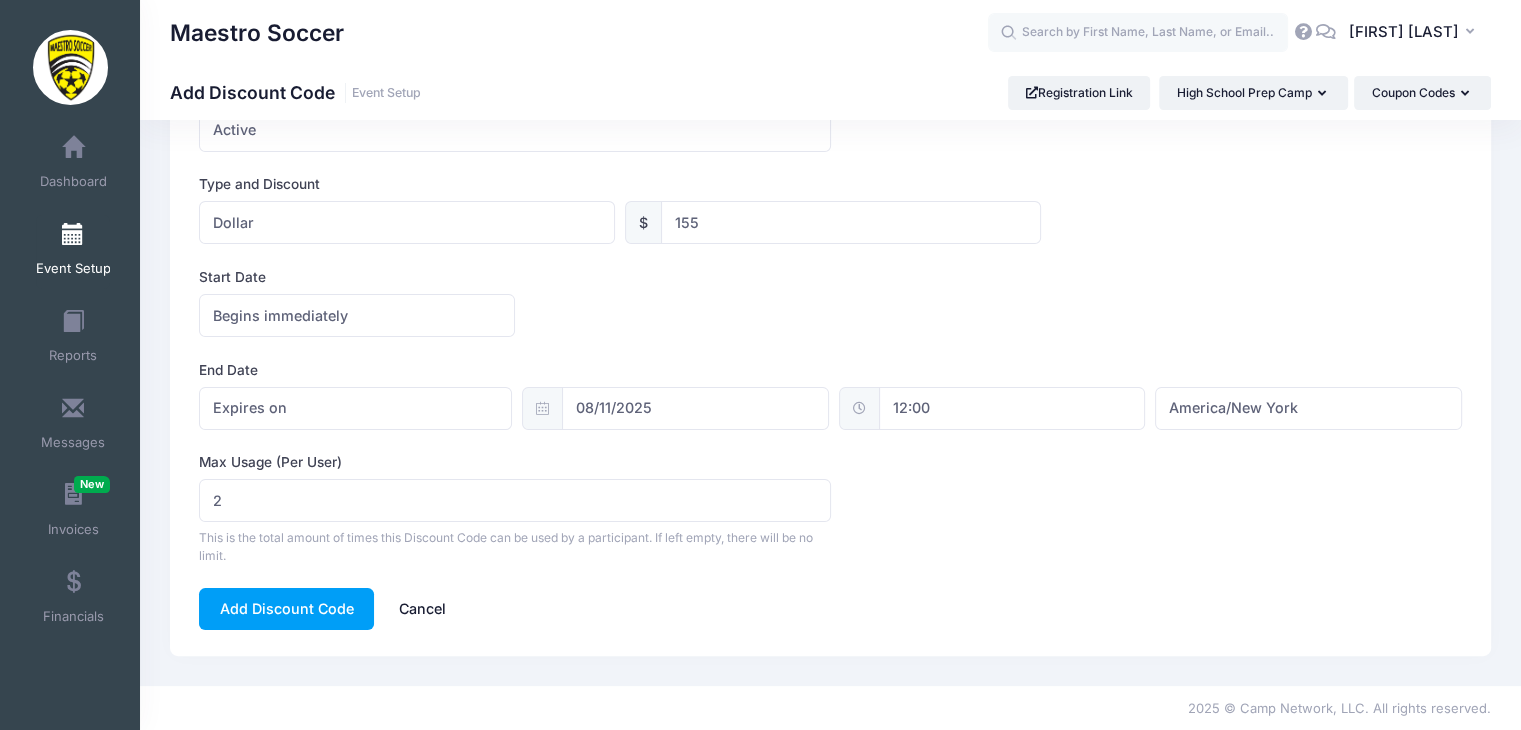click on "Add Discount Code
Cancel" at bounding box center (725, 609) 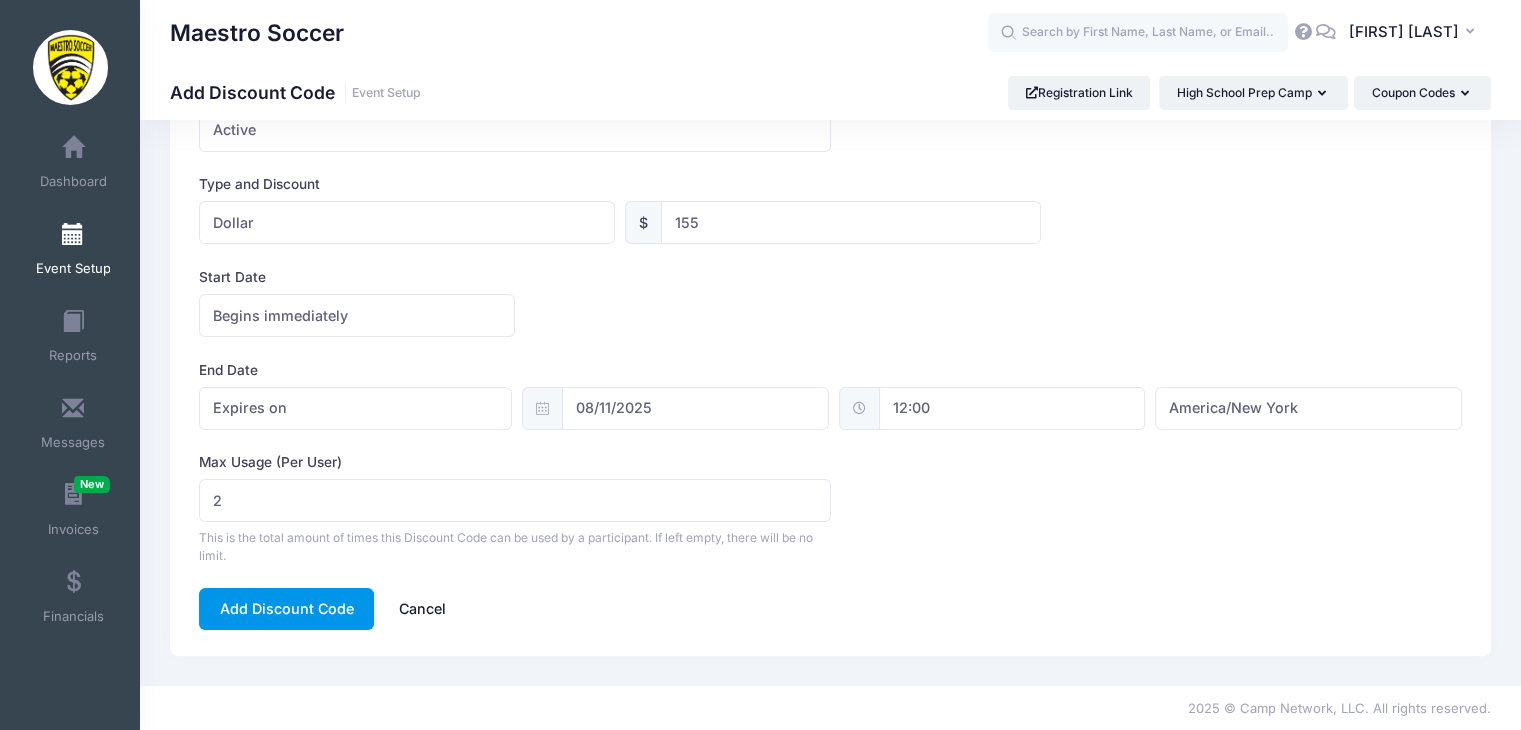 click on "Add Discount Code" at bounding box center [286, 609] 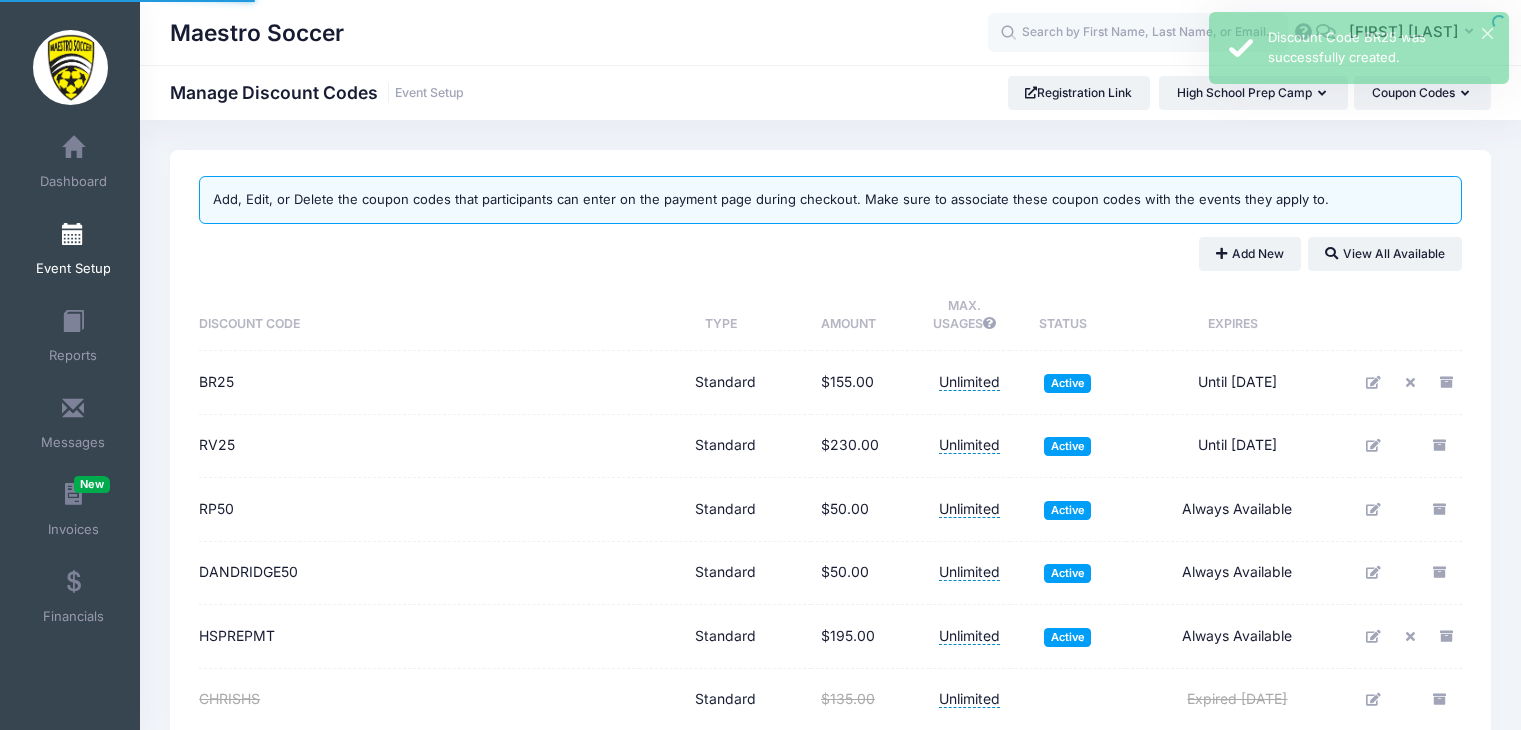 scroll, scrollTop: 0, scrollLeft: 0, axis: both 